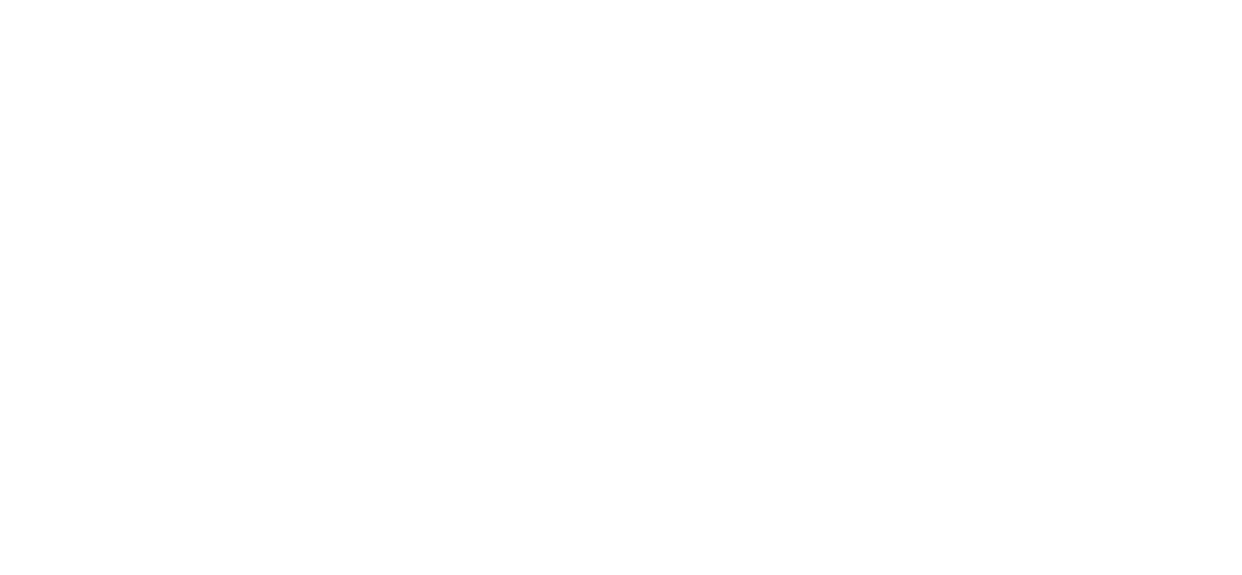 scroll, scrollTop: 0, scrollLeft: 0, axis: both 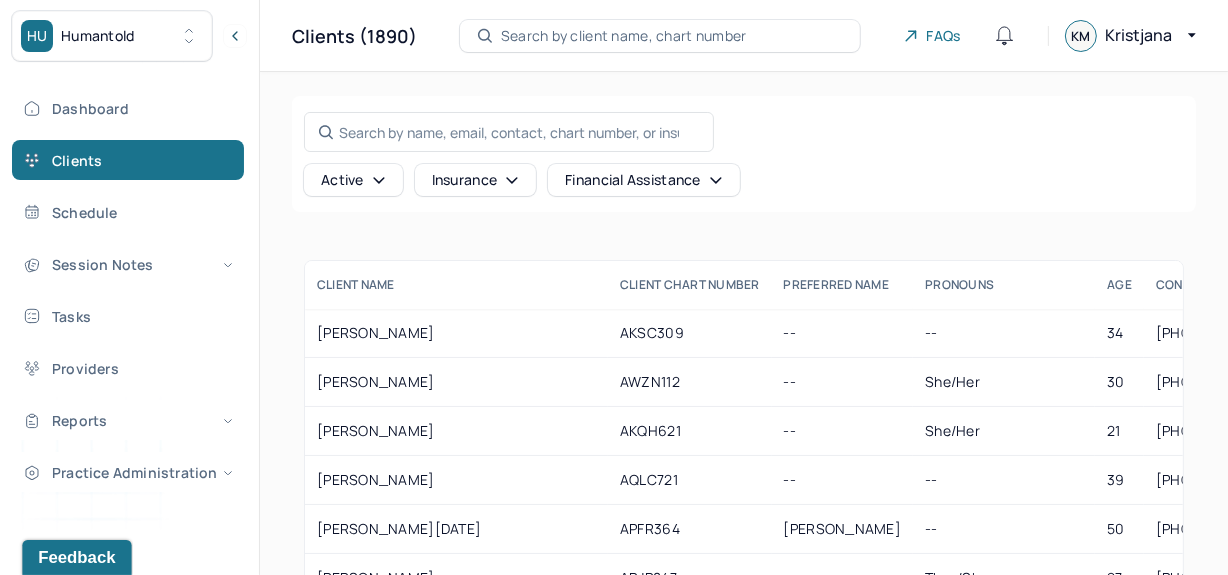 click on "Feedback" at bounding box center [76, 557] 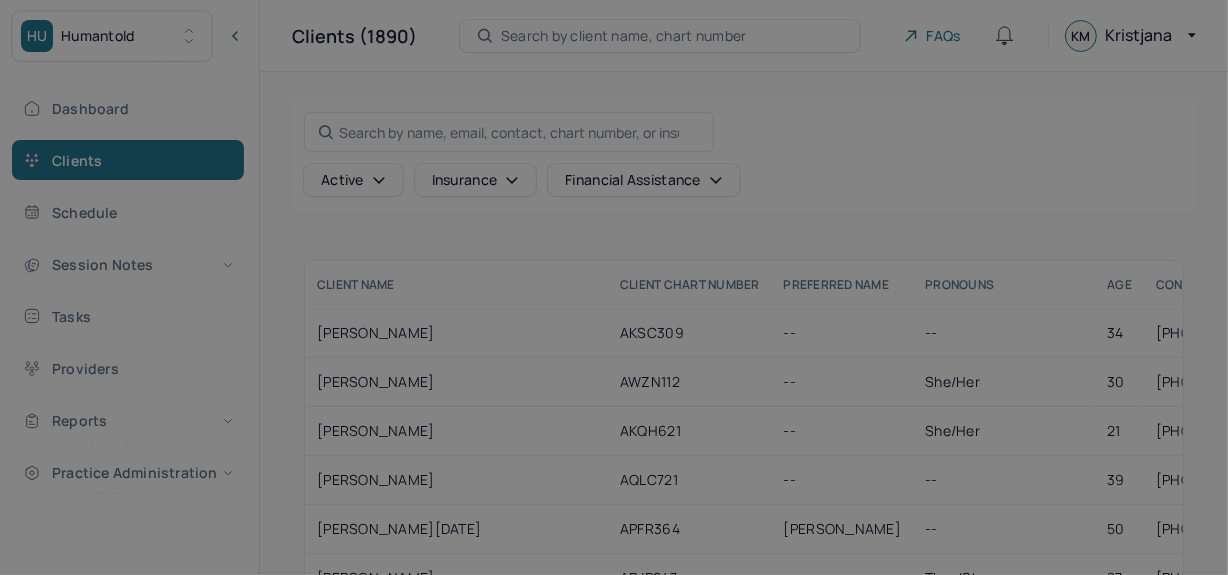 scroll, scrollTop: 0, scrollLeft: 0, axis: both 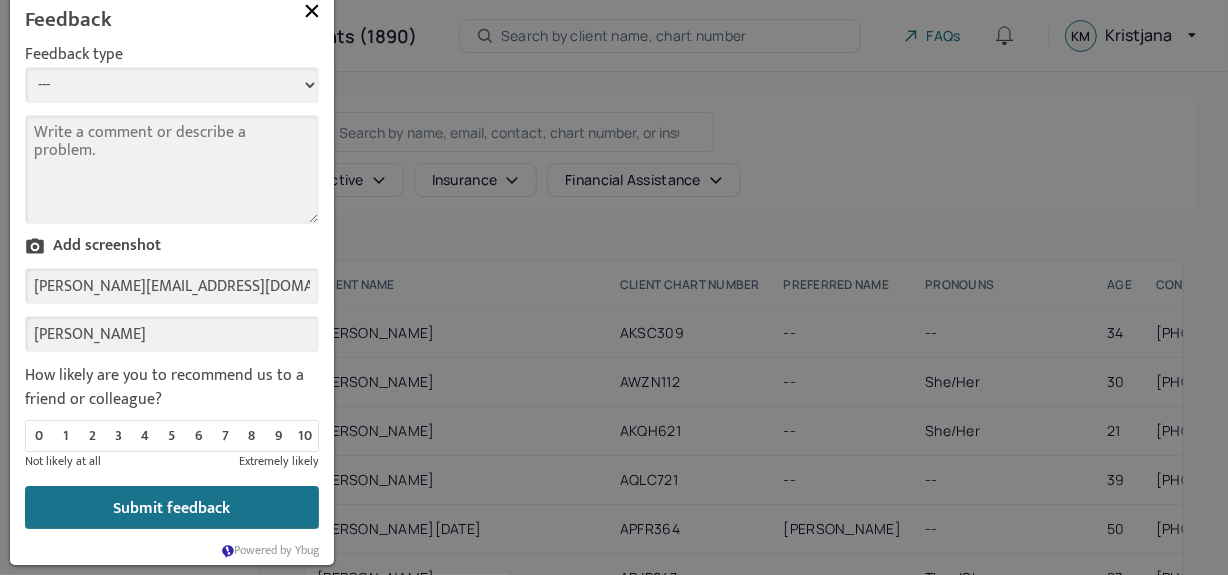 click on "--- Bug Improvement Question Feedback" at bounding box center (172, 85) 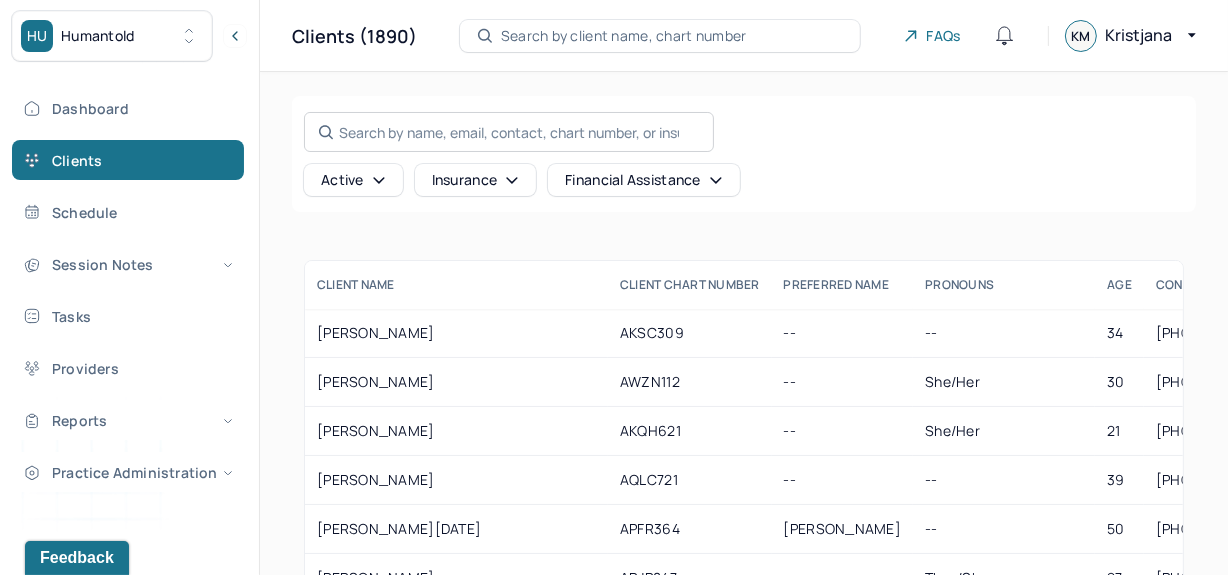click on "Search by name, email, contact, chart number, or insurance id..." at bounding box center (509, 132) 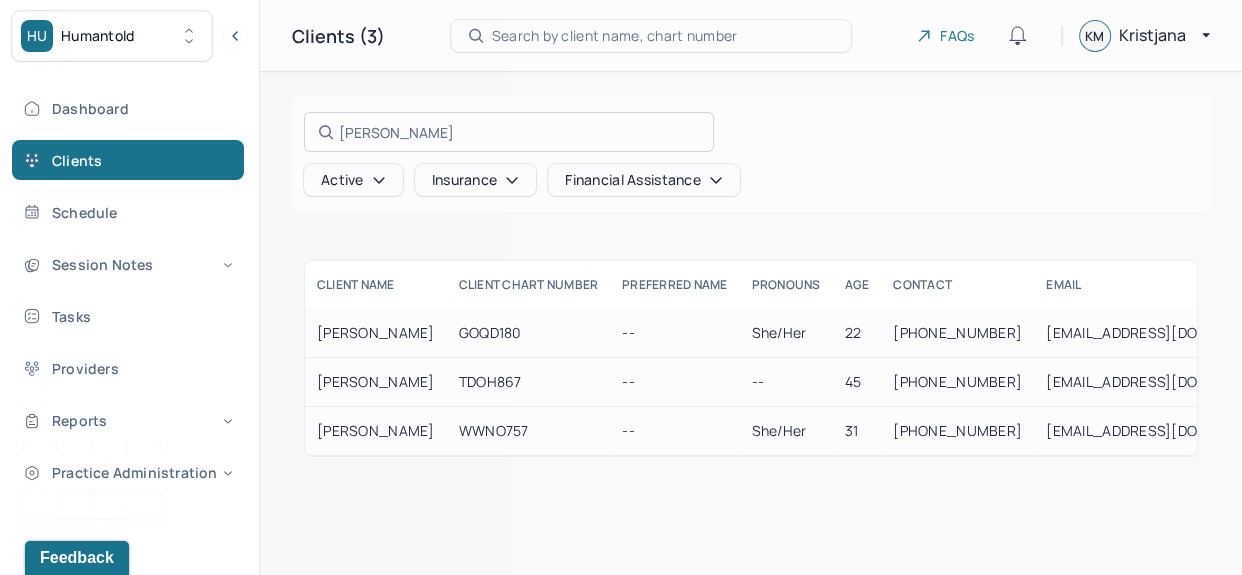 type on "haley" 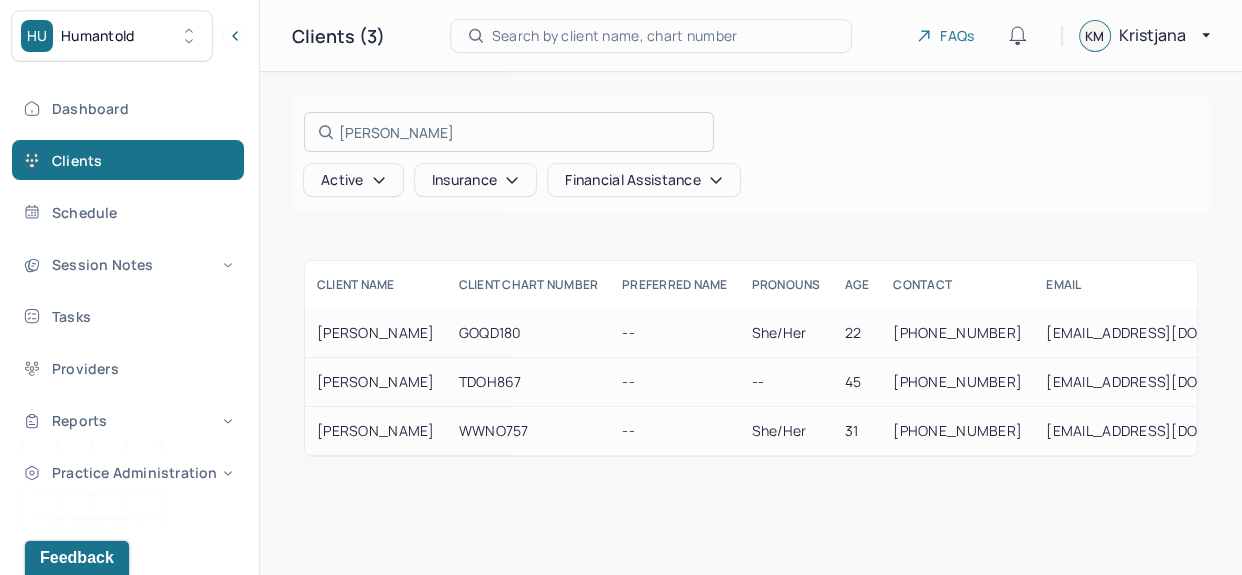 click at bounding box center (621, 287) 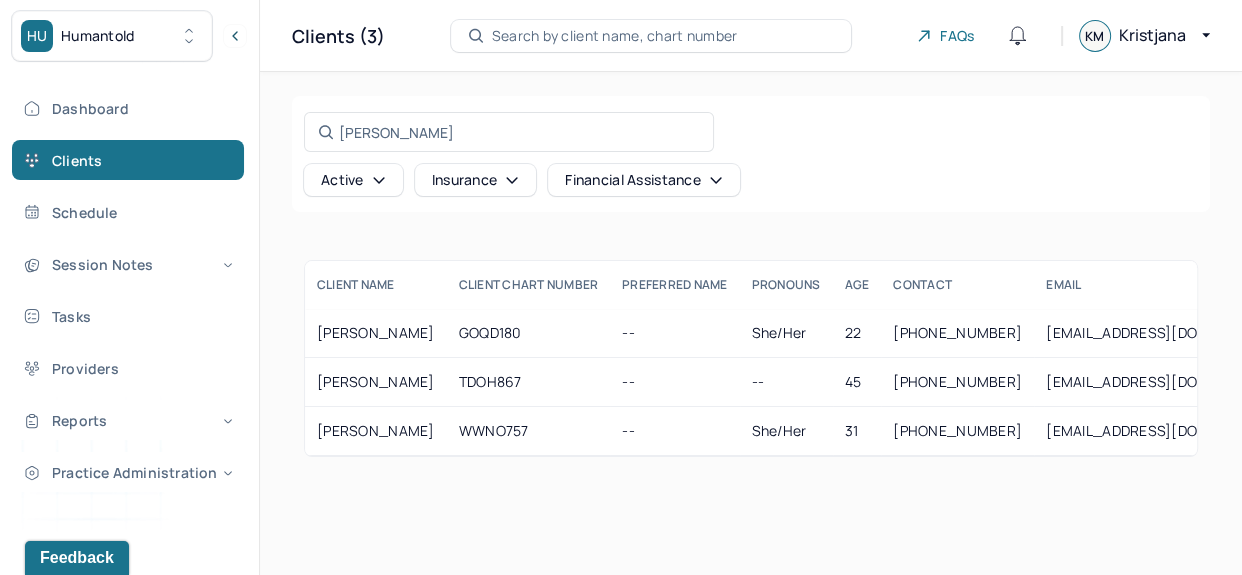 click on "Active" at bounding box center [353, 180] 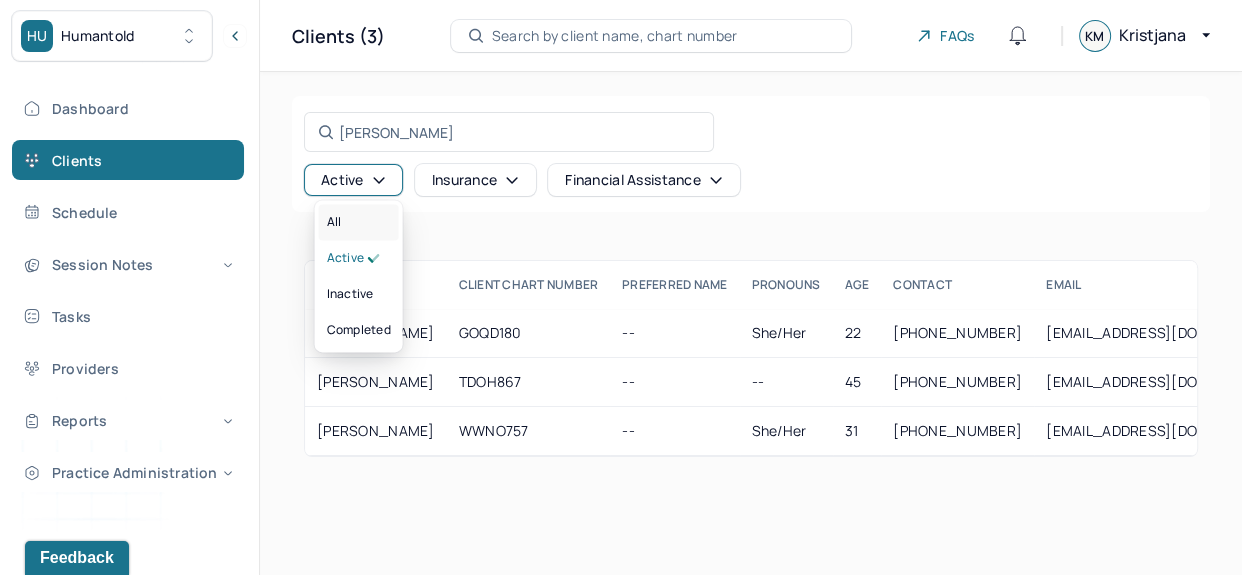 click on "All" at bounding box center [359, 222] 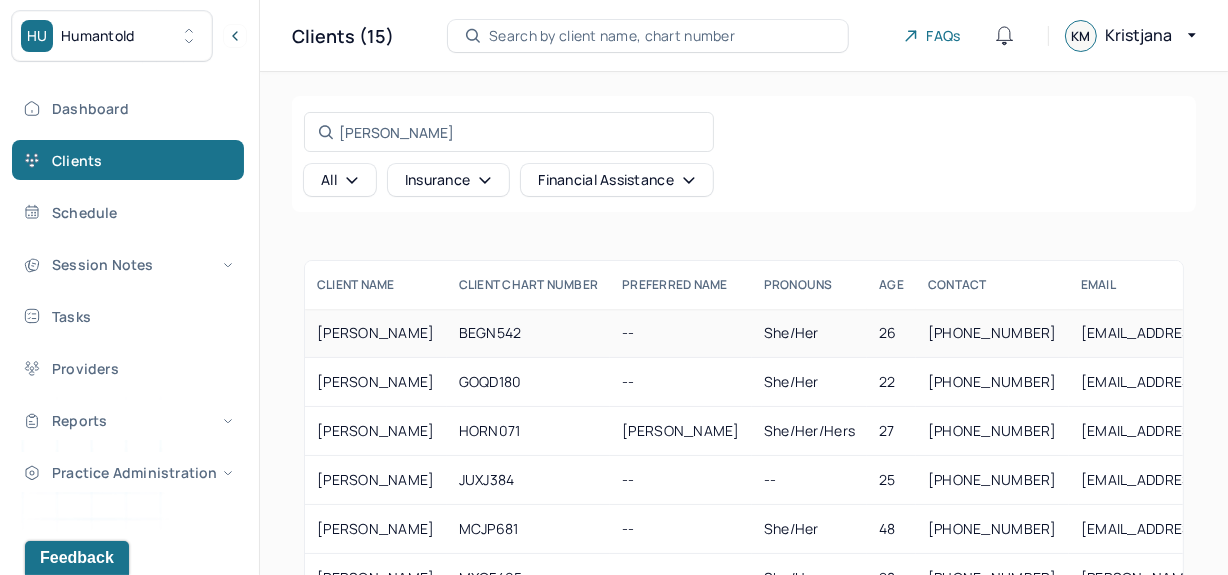 click on "[PERSON_NAME]" at bounding box center [376, 333] 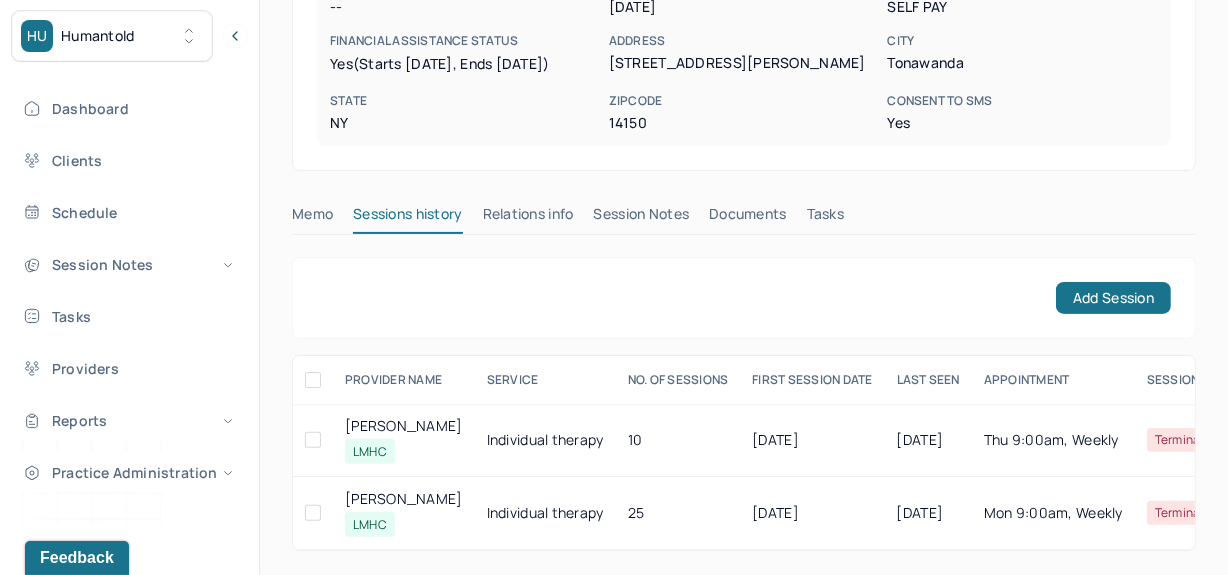 scroll, scrollTop: 450, scrollLeft: 0, axis: vertical 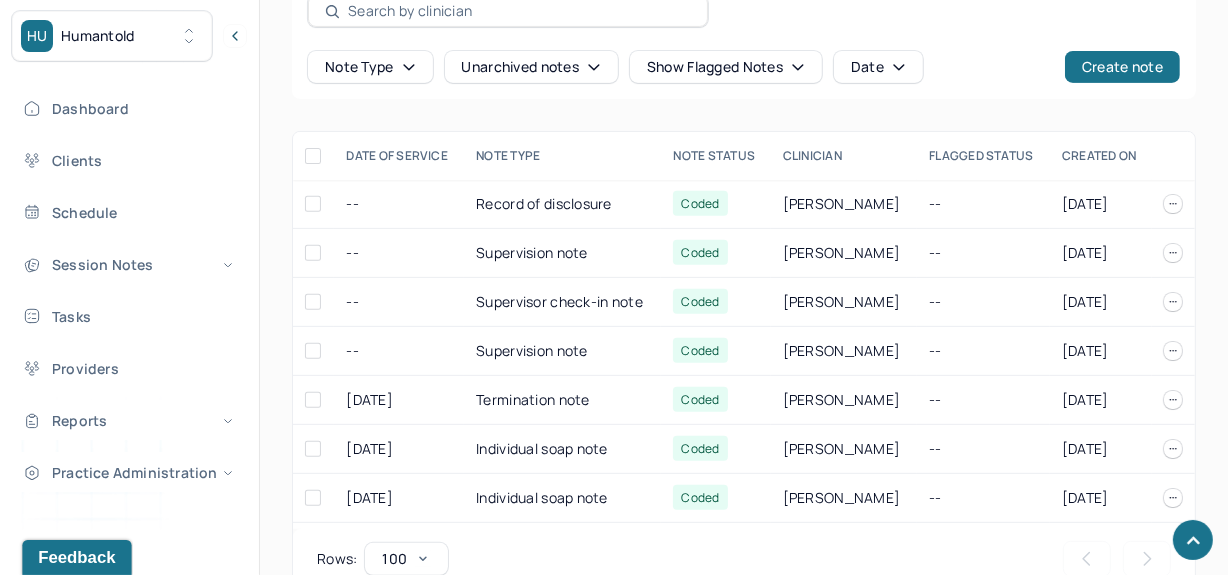 click on "Feedback" at bounding box center [76, 557] 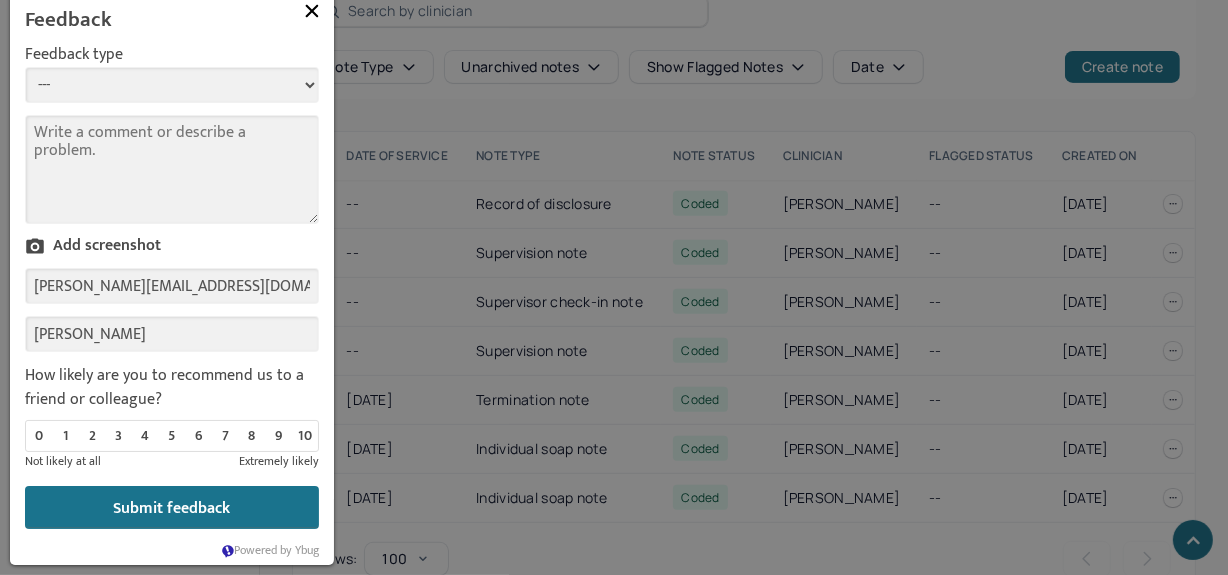scroll, scrollTop: 0, scrollLeft: 0, axis: both 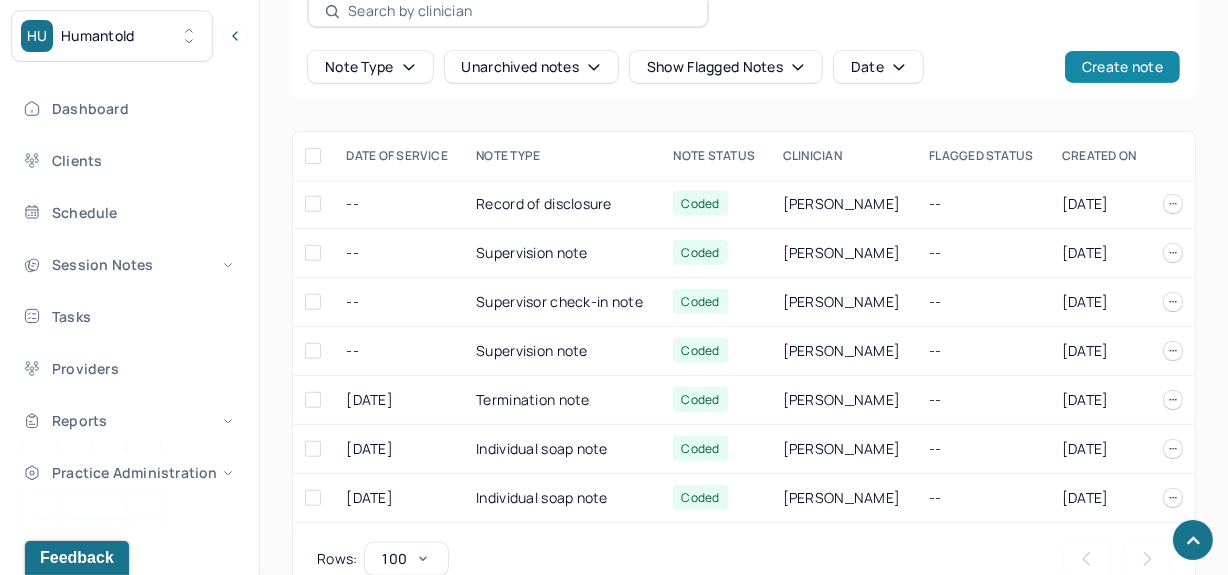 click on "Create note" at bounding box center (1122, 67) 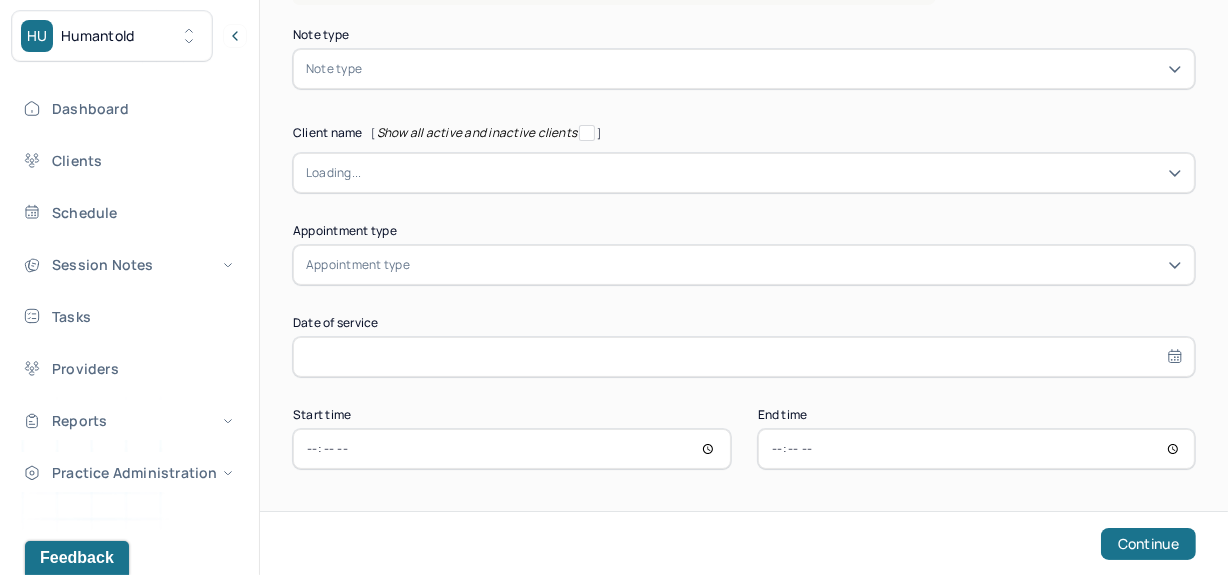 scroll, scrollTop: 144, scrollLeft: 0, axis: vertical 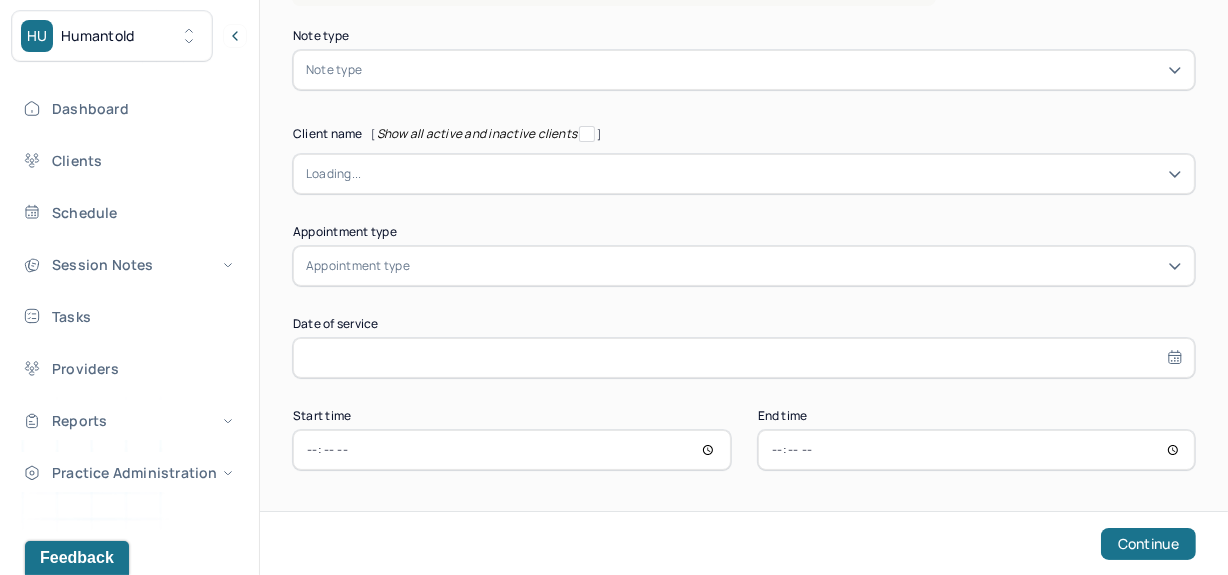 click at bounding box center [774, 70] 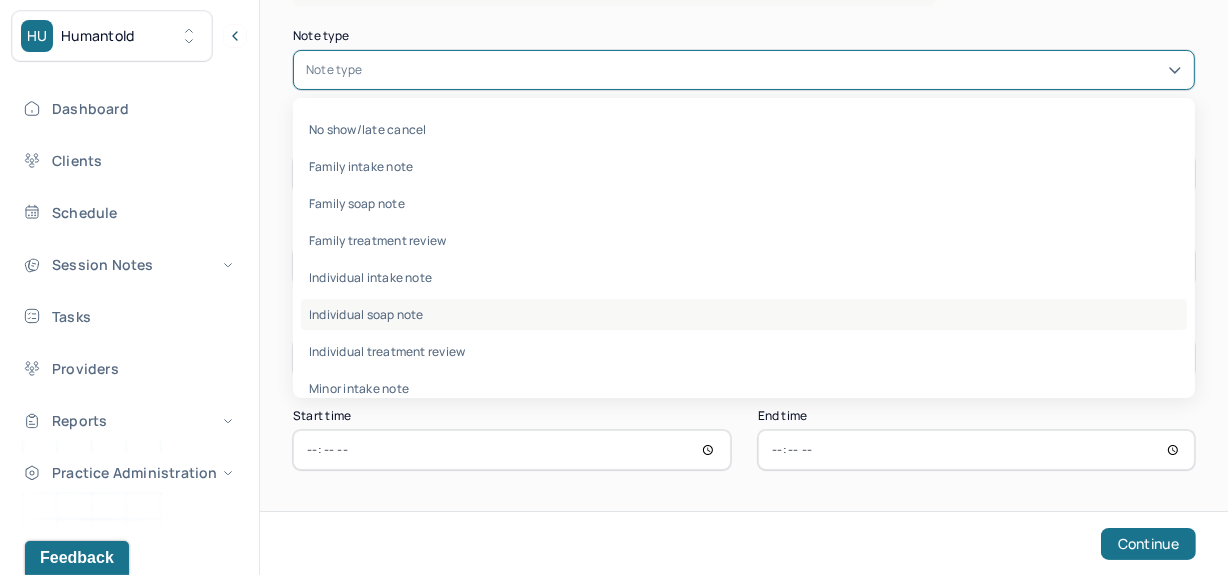 click on "Individual soap note" at bounding box center (744, 314) 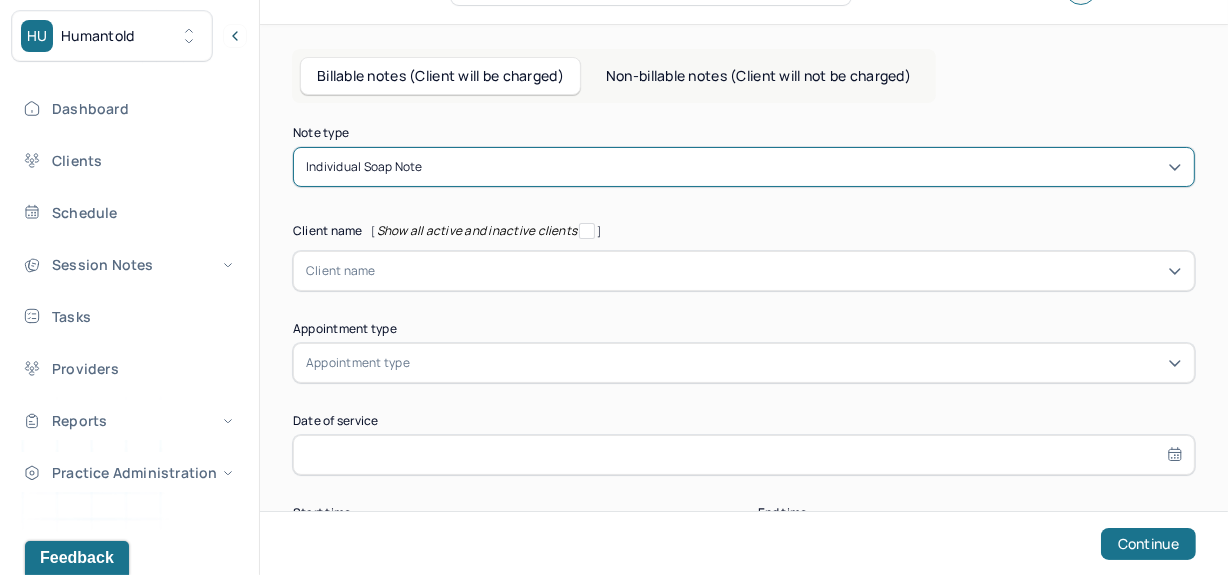 scroll, scrollTop: 0, scrollLeft: 0, axis: both 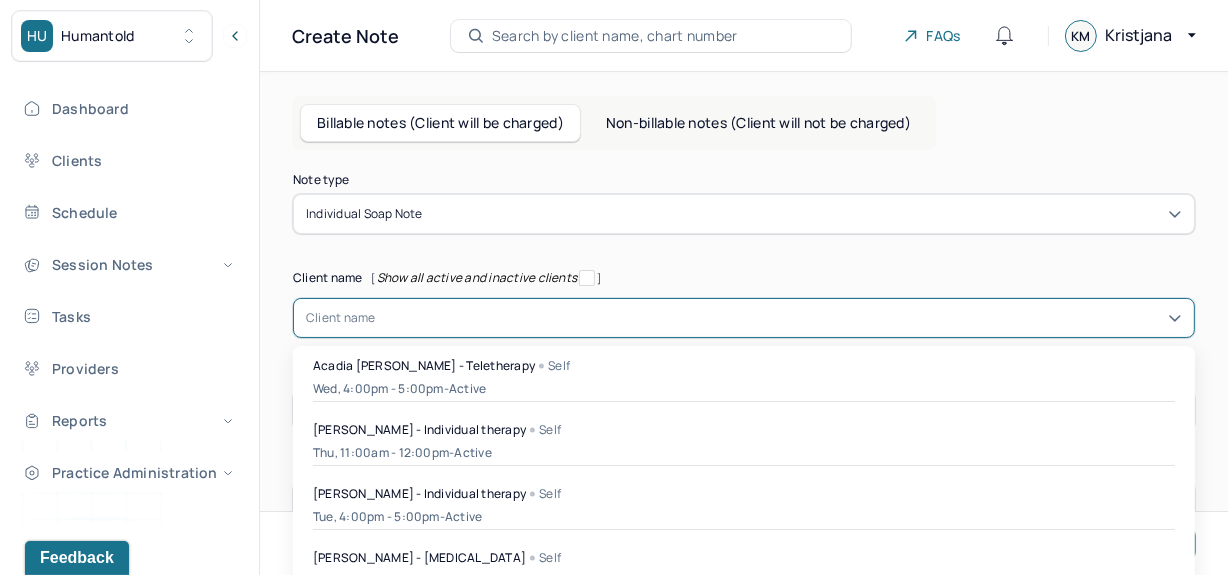 click on "48 results available. Use Up and Down to choose options, press Enter to select the currently focused option, press Escape to exit the menu, press Tab to select the option and exit the menu. Client name Acadia Delancey  Weinberg - Teletherapy Self
Wed, 4:00pm - 5:00pm  -  active Alec Falco - Individual therapy Self
Thu, 11:00am - 12:00pm  -  active Alec Gemmell - Individual therapy Self
Tue, 4:00pm - 5:00pm  -  active Alexander Roitman - Family therapy Self
Thu, 9:30am - 10:30am  -  active Amanda Santiago - Individual therapy Supervisee (Verna Y.)
Wed, 8:00am - 9:00am  -  active Andrea Straker - Individual therapy Supervisee (Mazia I.)
Sun, 6:00pm - 7:00pm  -  active Andromeda Hewson - Individual therapy Supervisee (Verna Y.)
Wed, 12:15pm - 1:10pm  -  active Ashley Nolberto - Family therapy Supervisee (Verna Y.)
Sun, 7:00pm - 8:00pm  -  active" at bounding box center [744, 318] 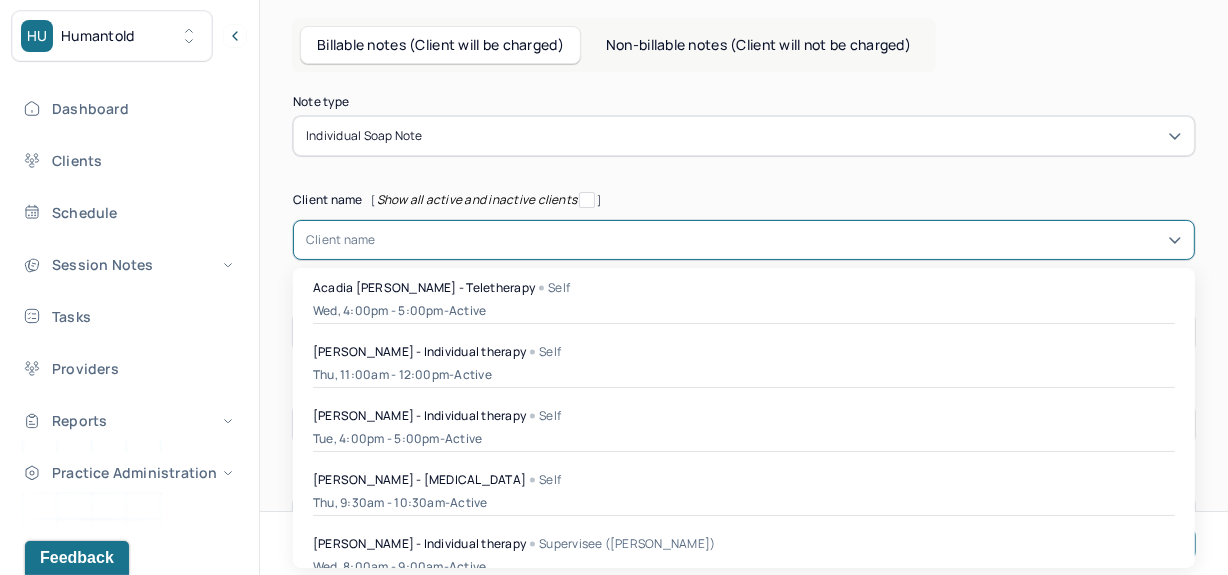scroll, scrollTop: 79, scrollLeft: 0, axis: vertical 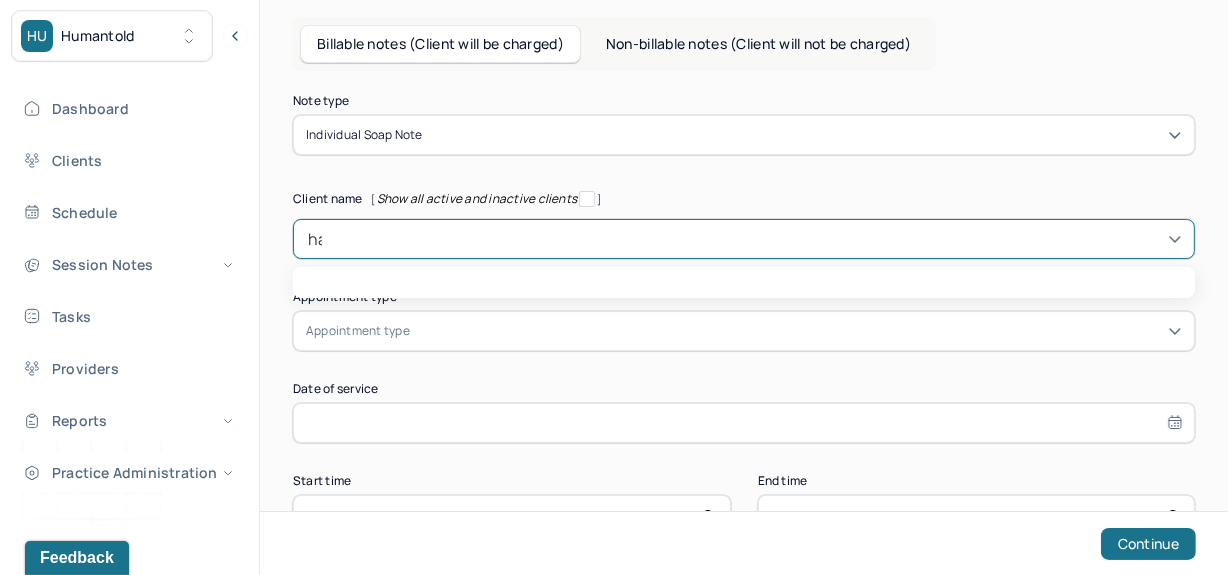 type on "hal" 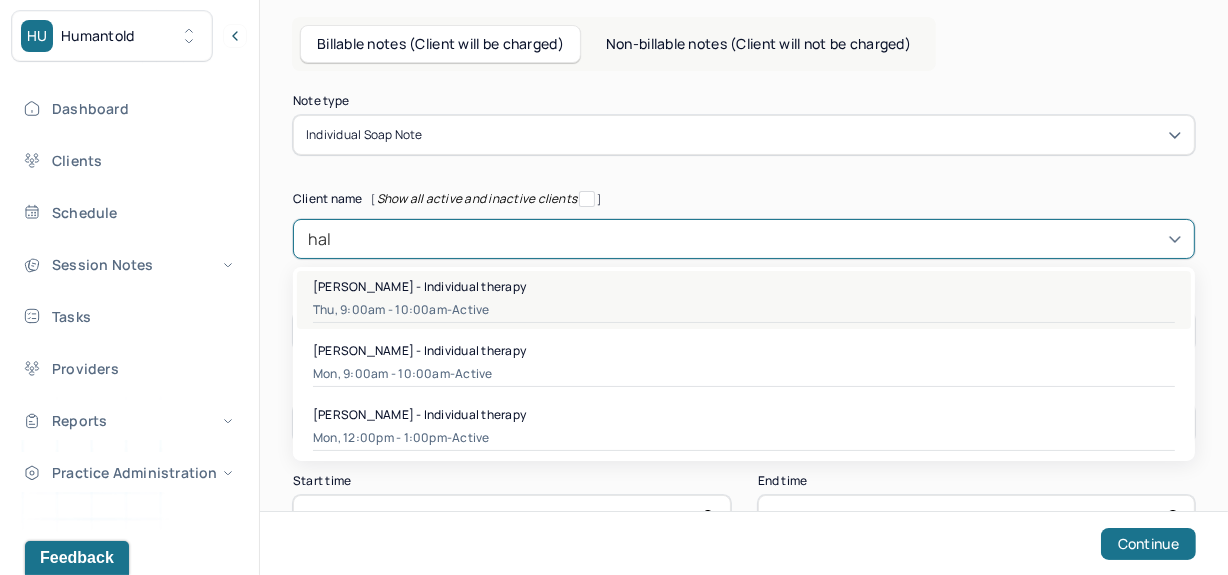 click on "Thu, 9:00am - 10:00am  -  active" at bounding box center [744, 310] 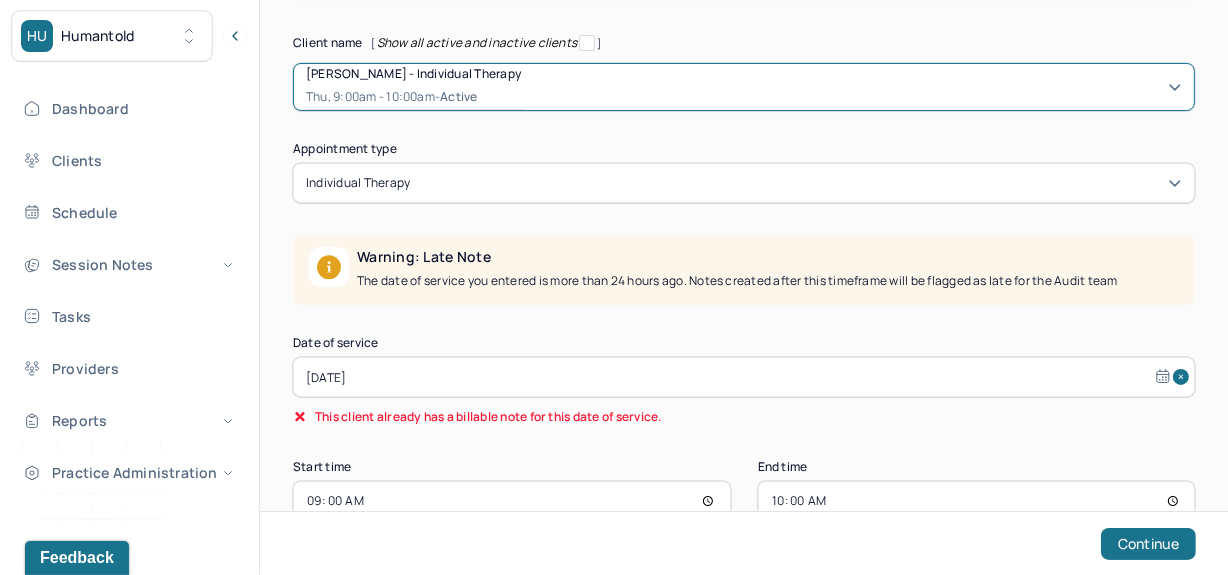 scroll, scrollTop: 238, scrollLeft: 0, axis: vertical 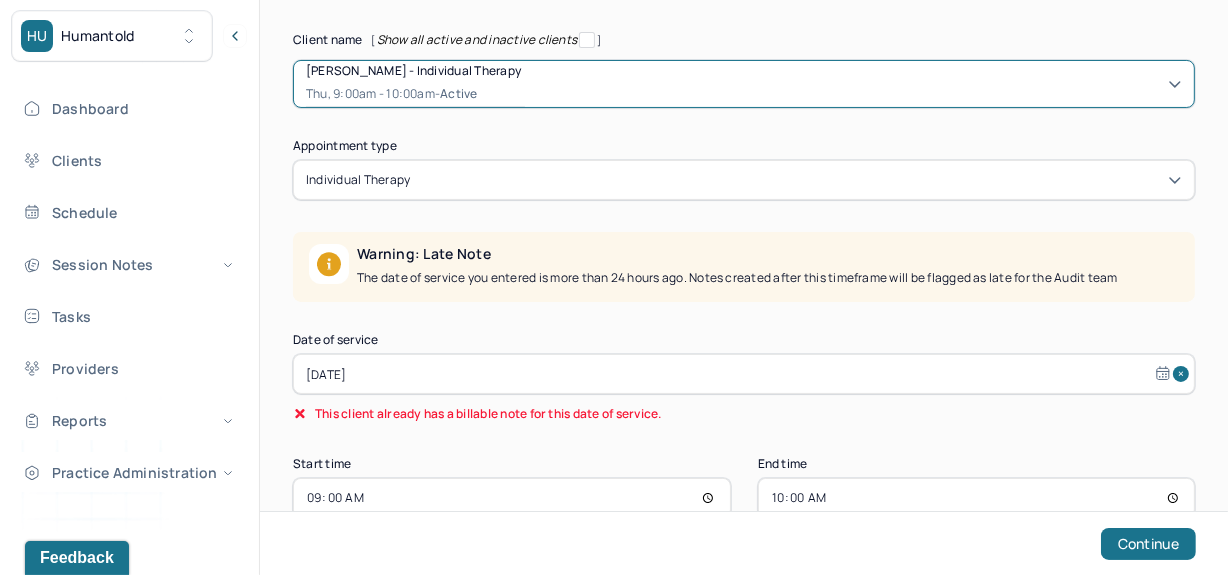 select on "1" 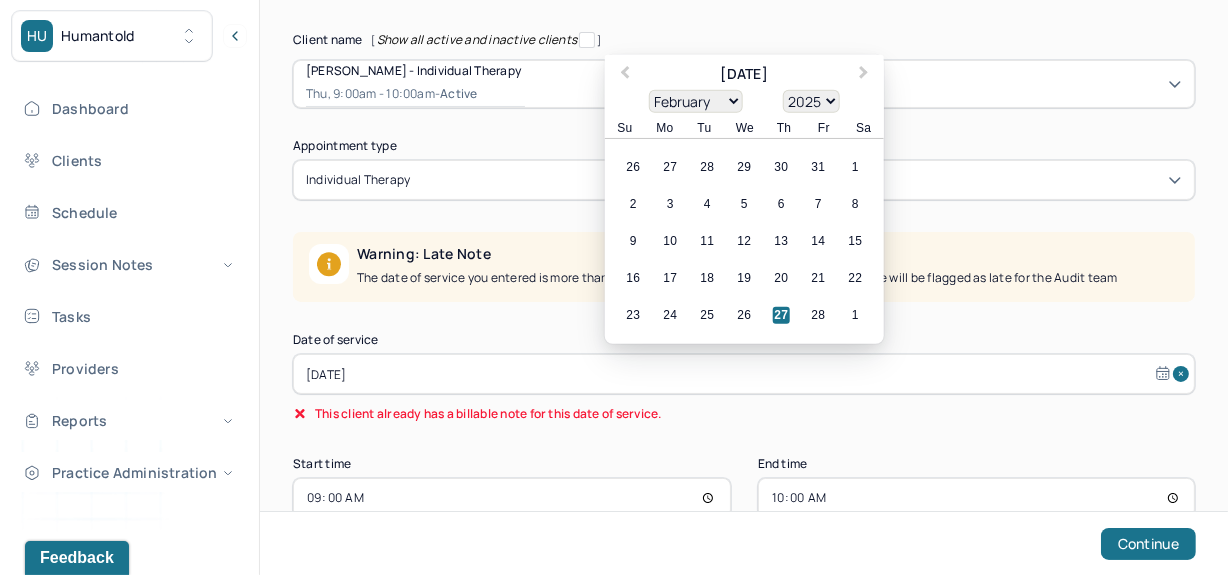 click on "[DATE]" at bounding box center (744, 374) 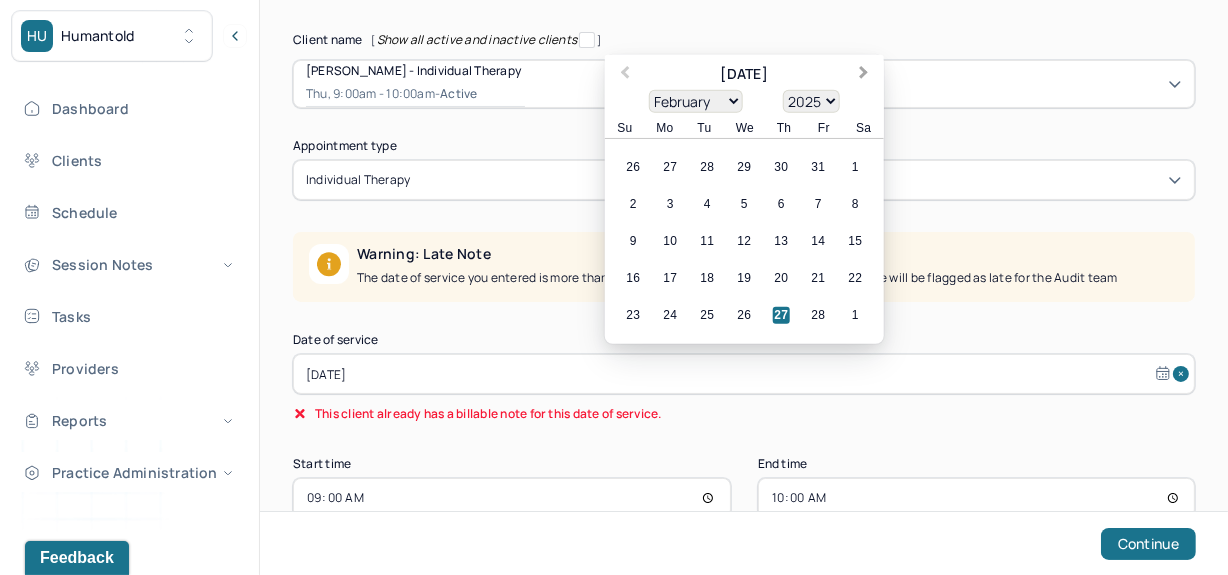 click on "Next Month" at bounding box center (866, 76) 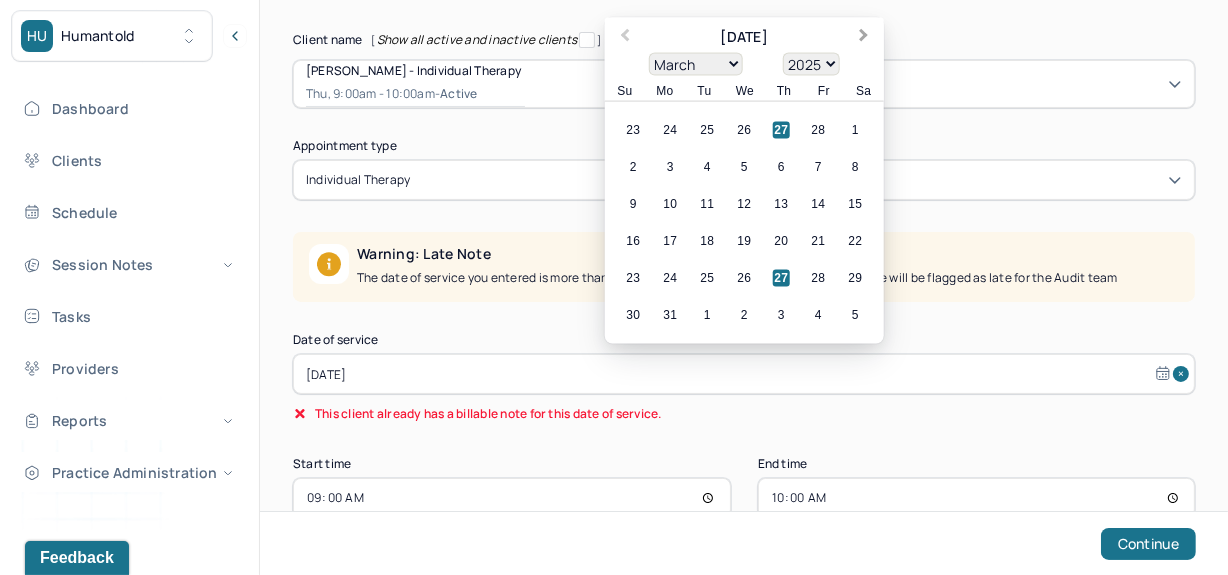 click on "Next Month" at bounding box center (864, 37) 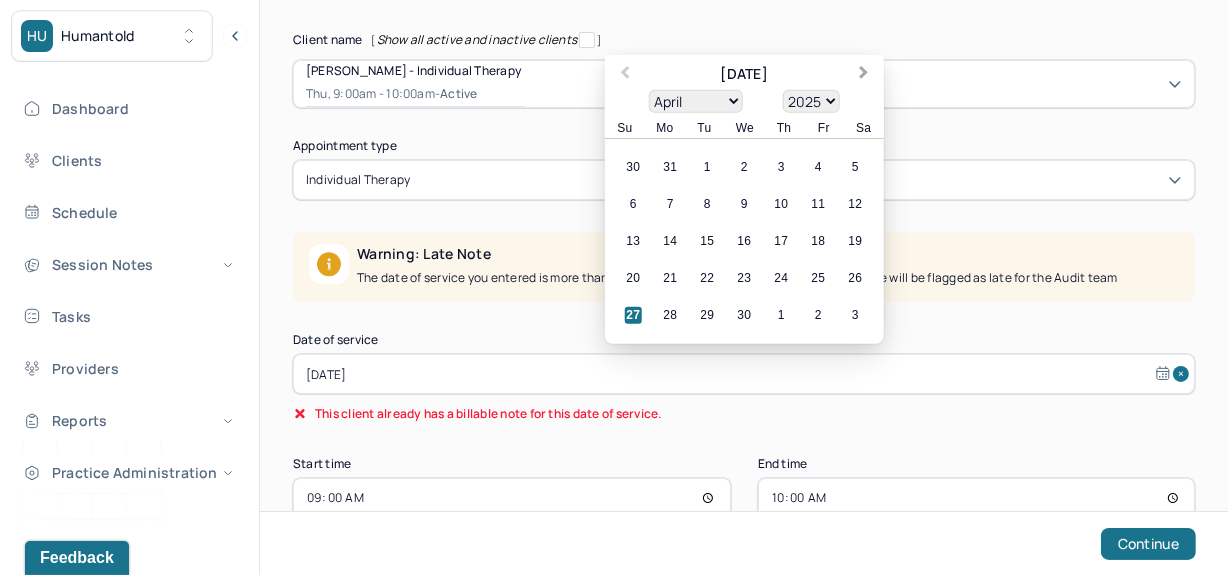 click on "Next Month" at bounding box center (866, 76) 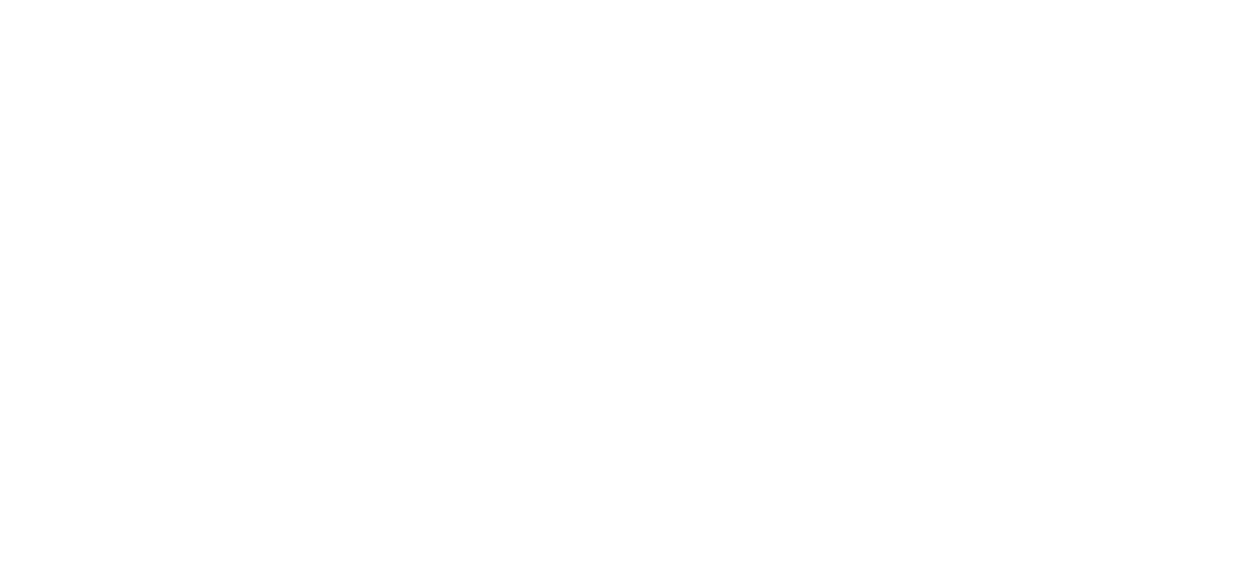 scroll, scrollTop: 0, scrollLeft: 0, axis: both 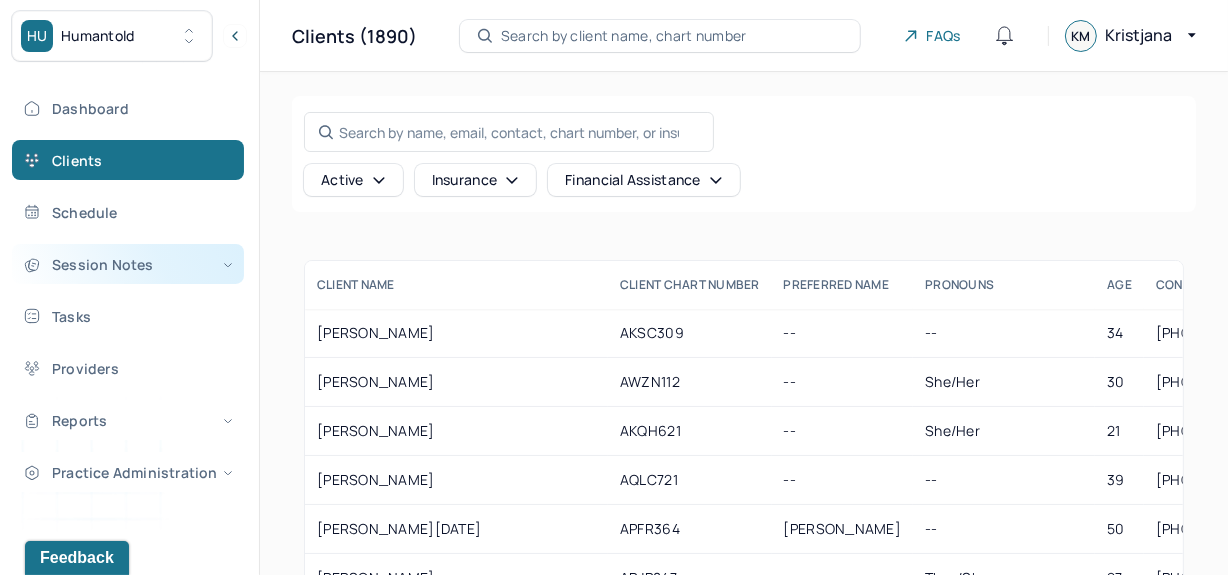 click on "Session Notes" at bounding box center (128, 264) 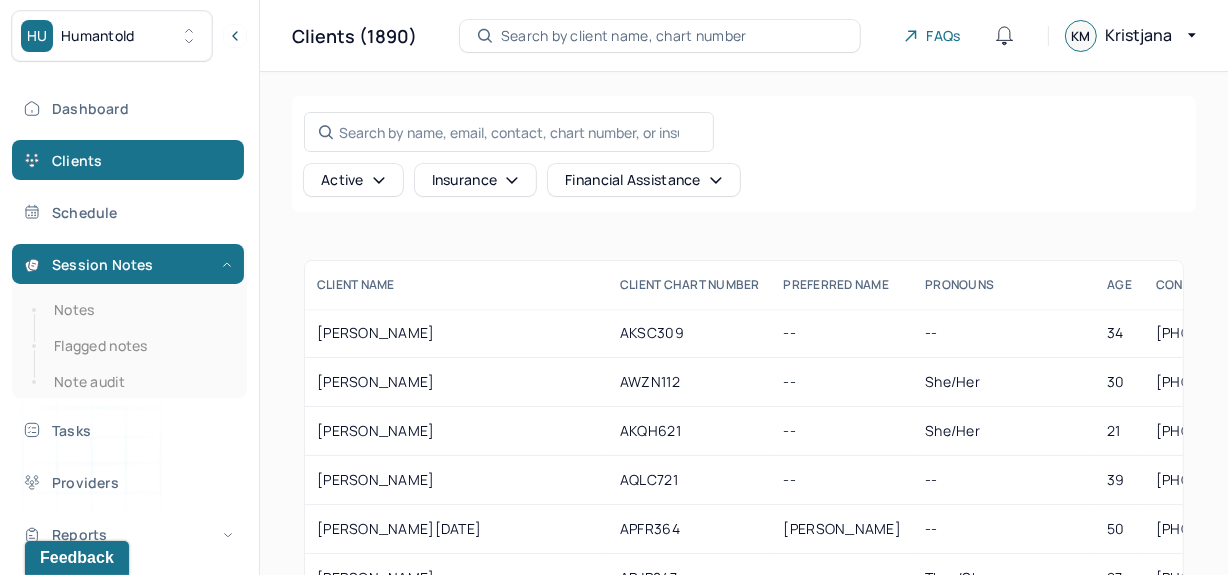 click on "Notes" at bounding box center (139, 310) 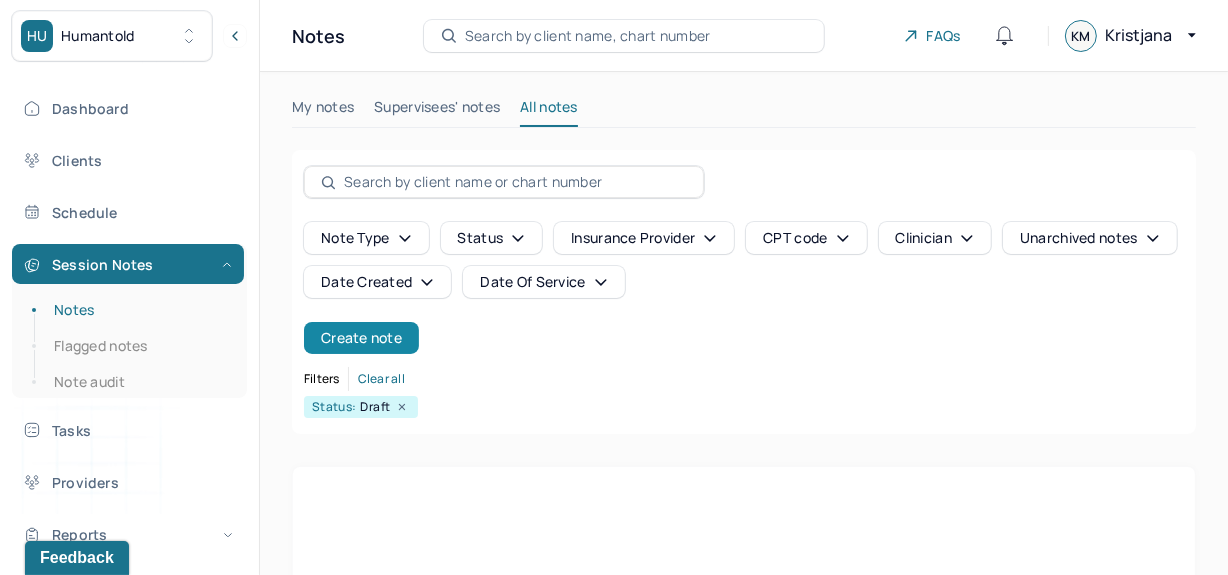 click on "Create note" at bounding box center (361, 338) 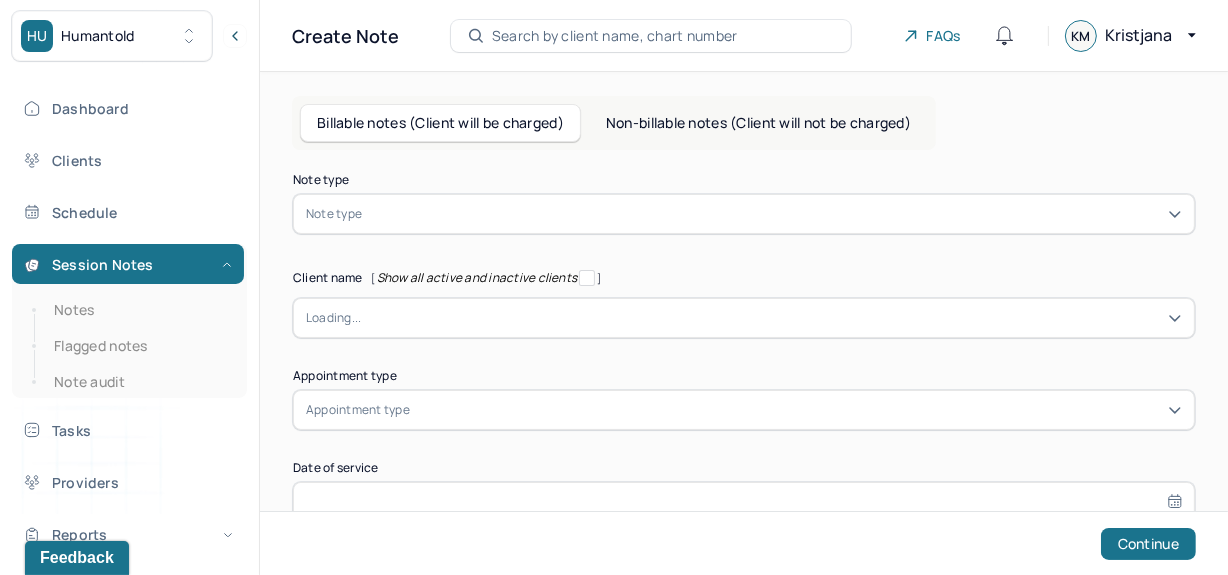 click at bounding box center (774, 214) 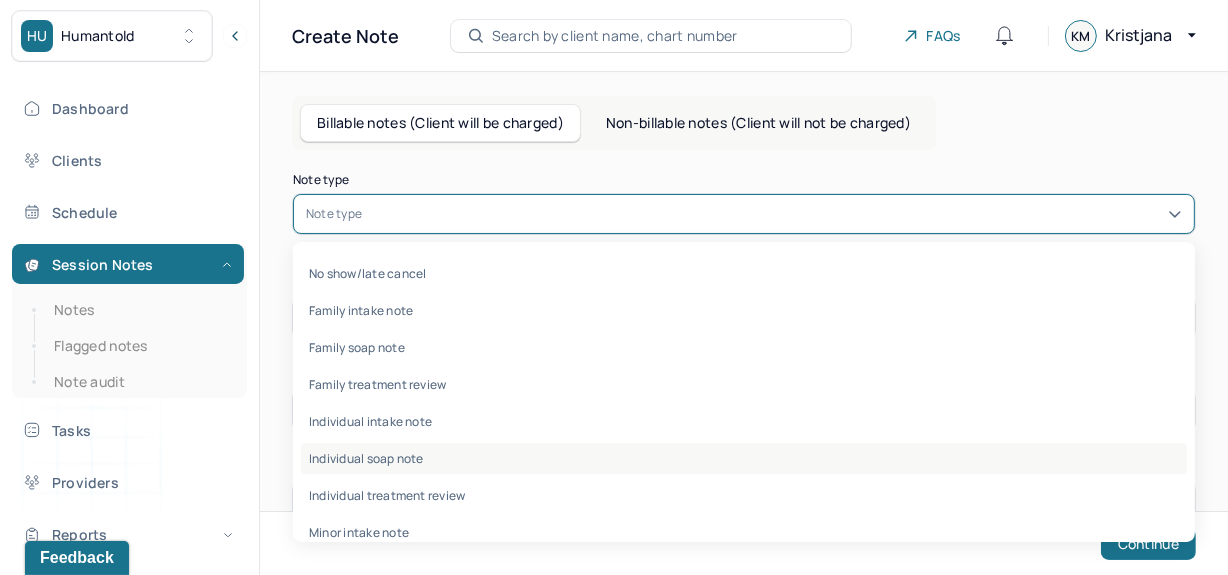 click on "Individual soap note" at bounding box center (744, 458) 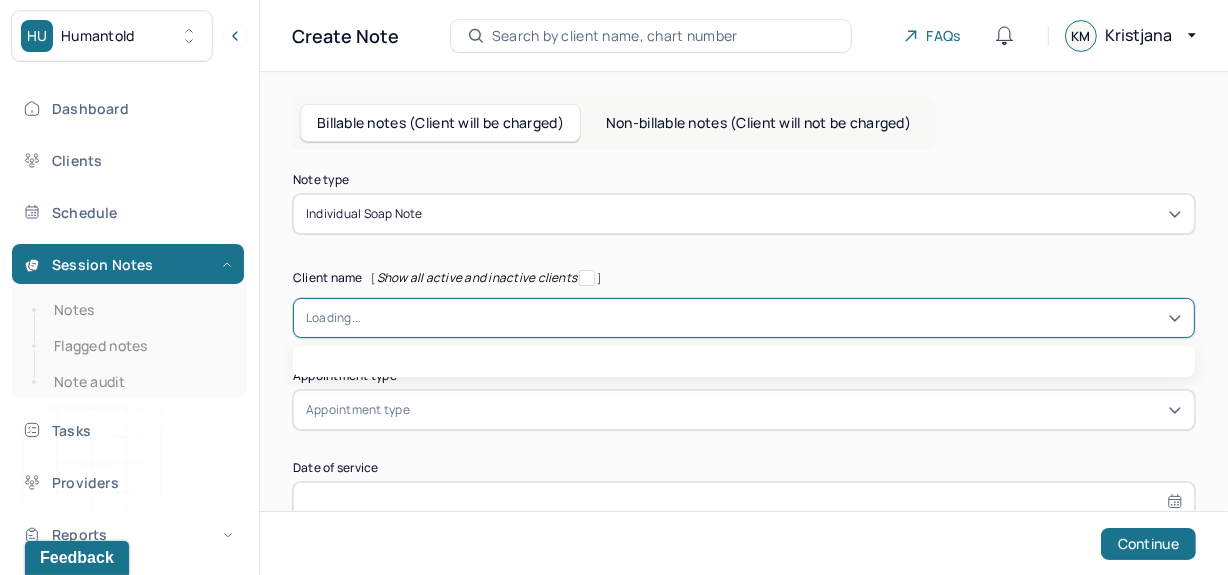 click at bounding box center (771, 318) 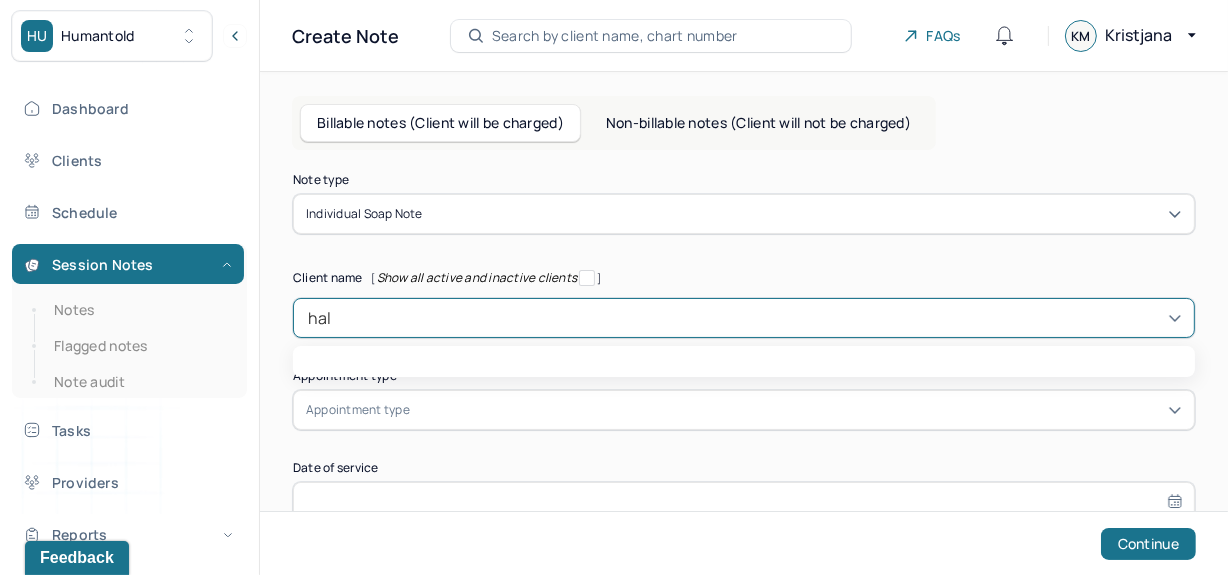type on "[PERSON_NAME]" 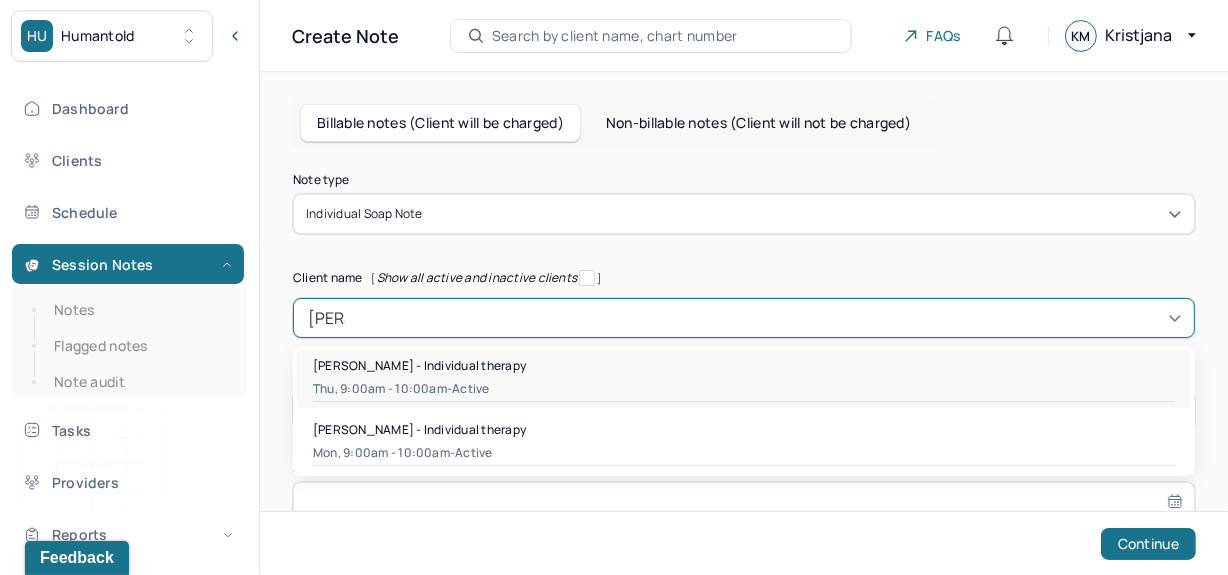 click on "[PERSON_NAME] - Individual therapy" at bounding box center [744, 365] 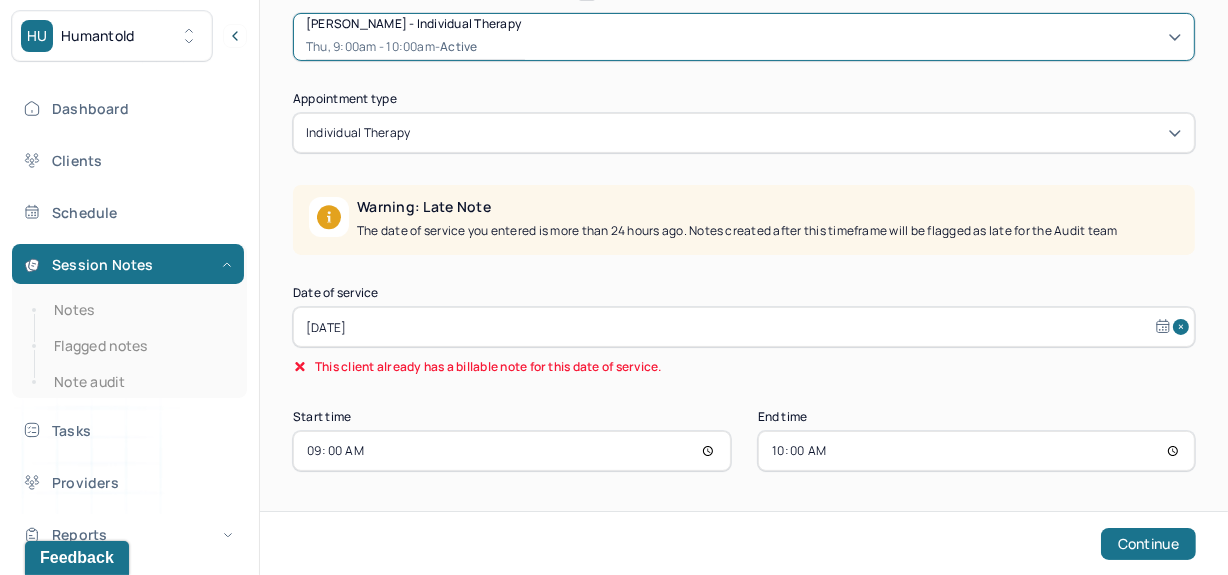 scroll, scrollTop: 286, scrollLeft: 0, axis: vertical 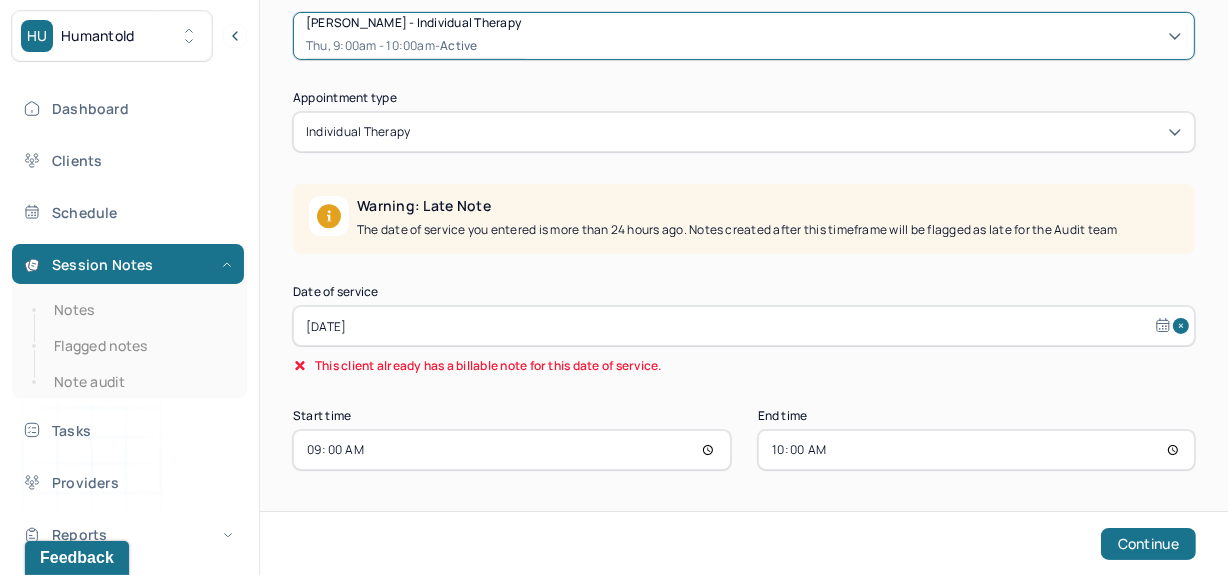 click on "[DATE]" at bounding box center [744, 326] 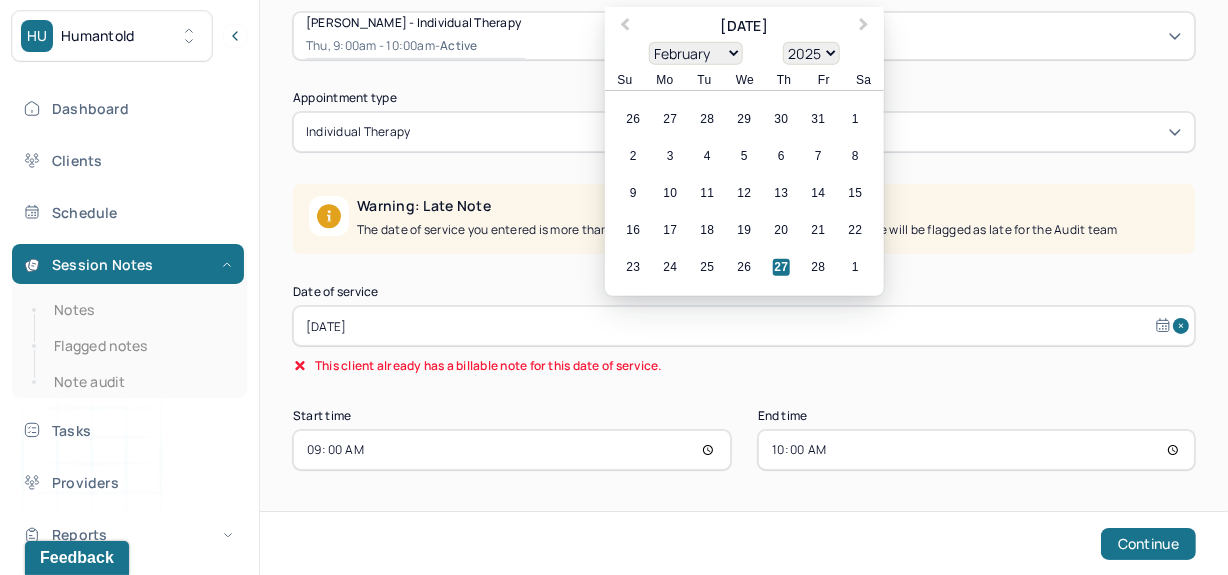 click on "January February March April May June July August September October November December" at bounding box center [696, 53] 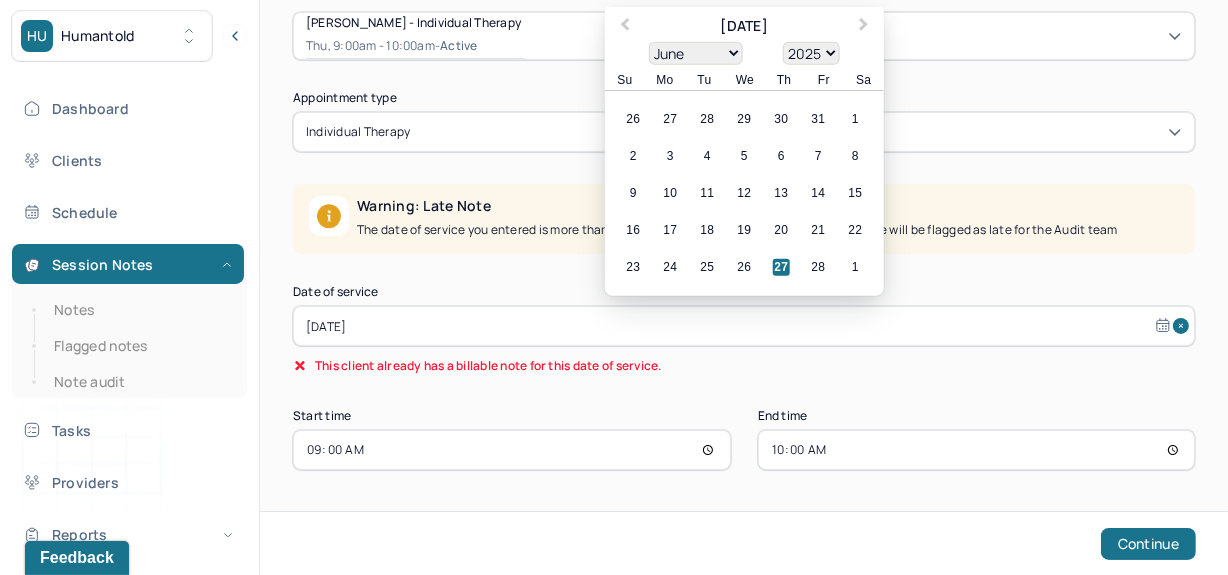 click on "January February March April May June July August September October November December" at bounding box center [696, 53] 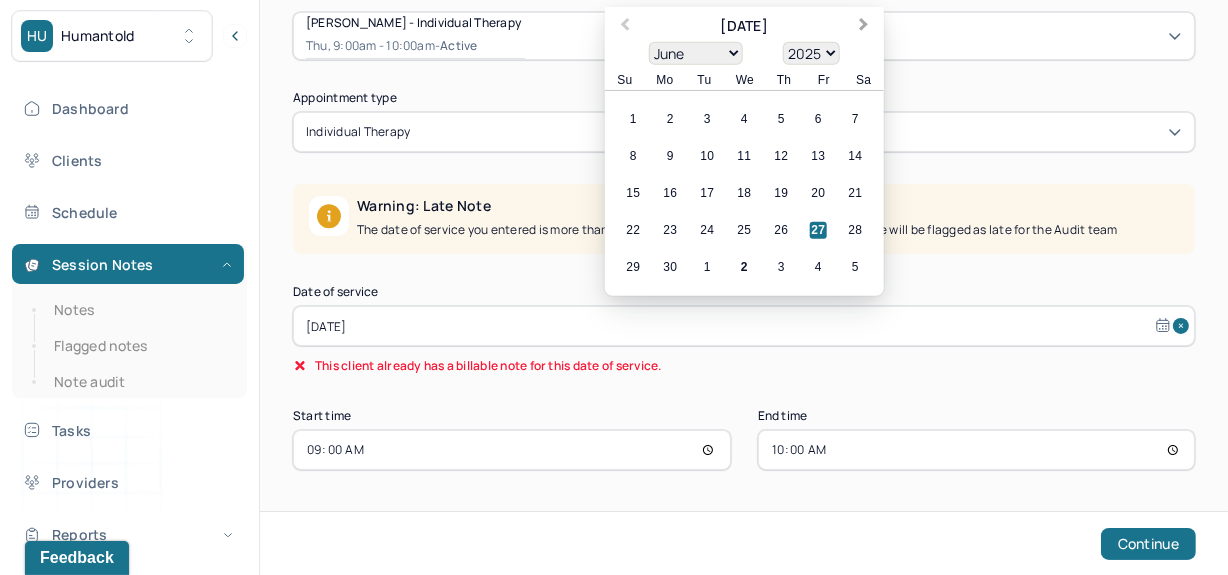 click on "Next Month" at bounding box center (864, 26) 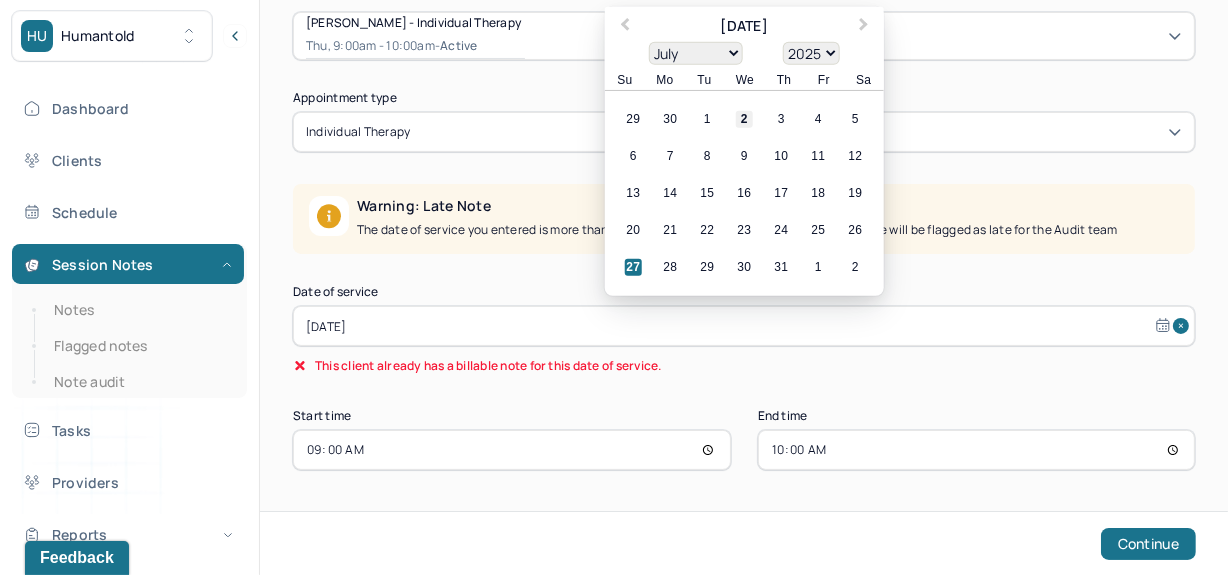 click on "2" at bounding box center [744, 119] 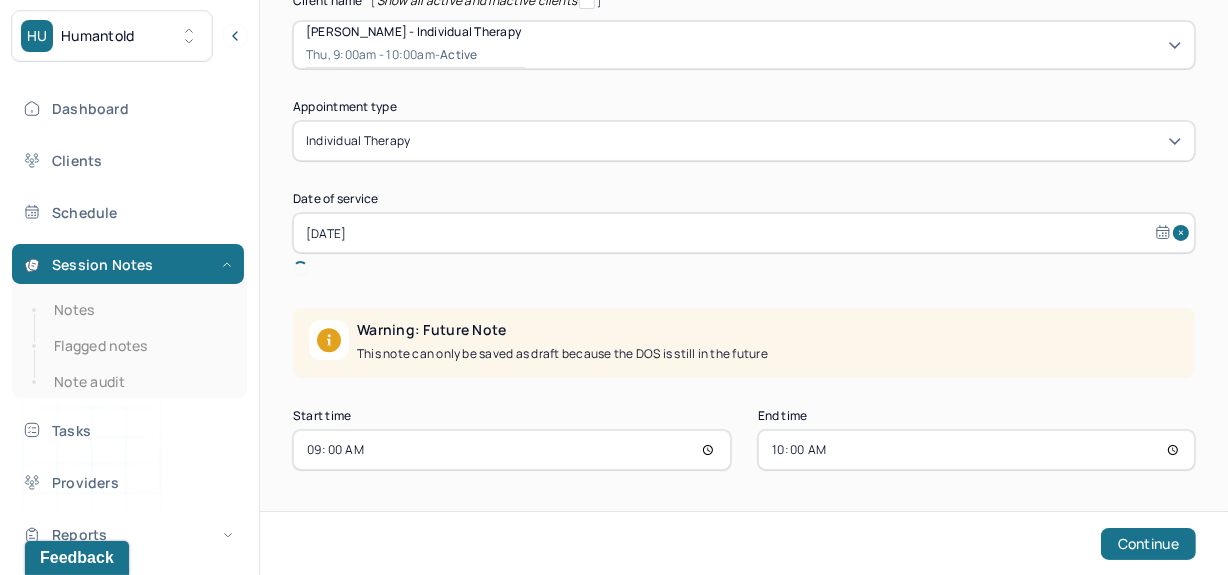 scroll, scrollTop: 253, scrollLeft: 0, axis: vertical 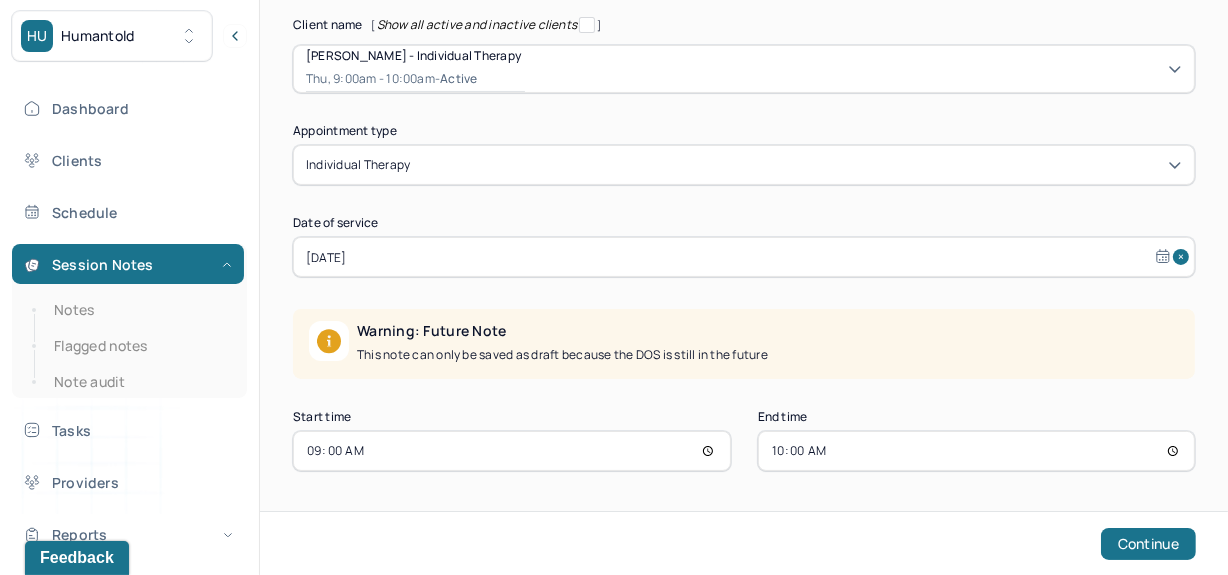 click on "09:00" at bounding box center [512, 451] 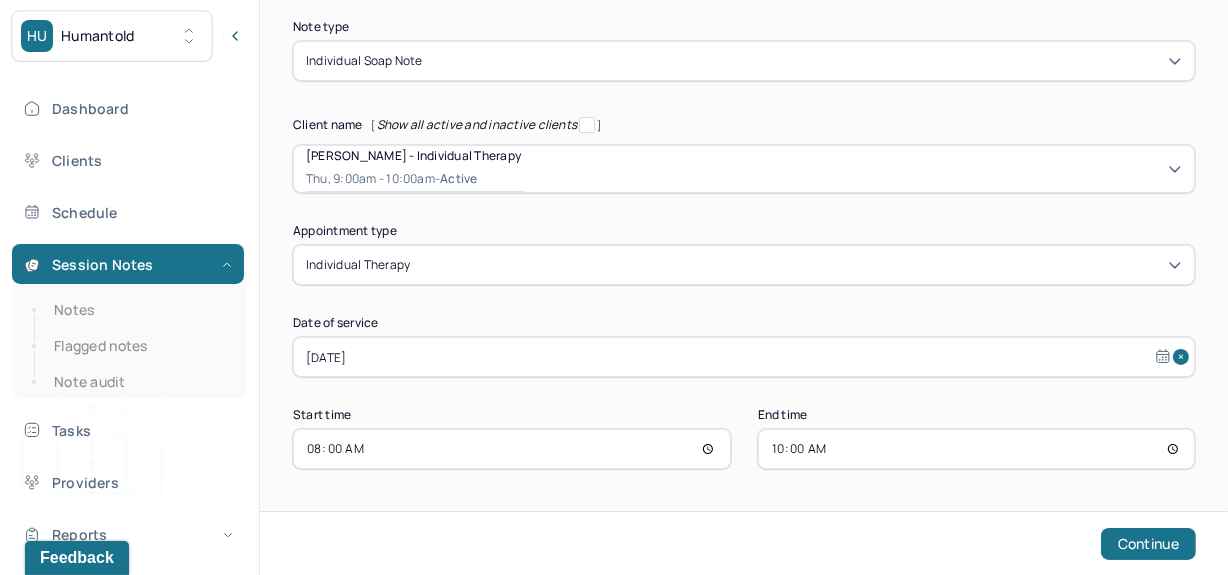 scroll, scrollTop: 151, scrollLeft: 0, axis: vertical 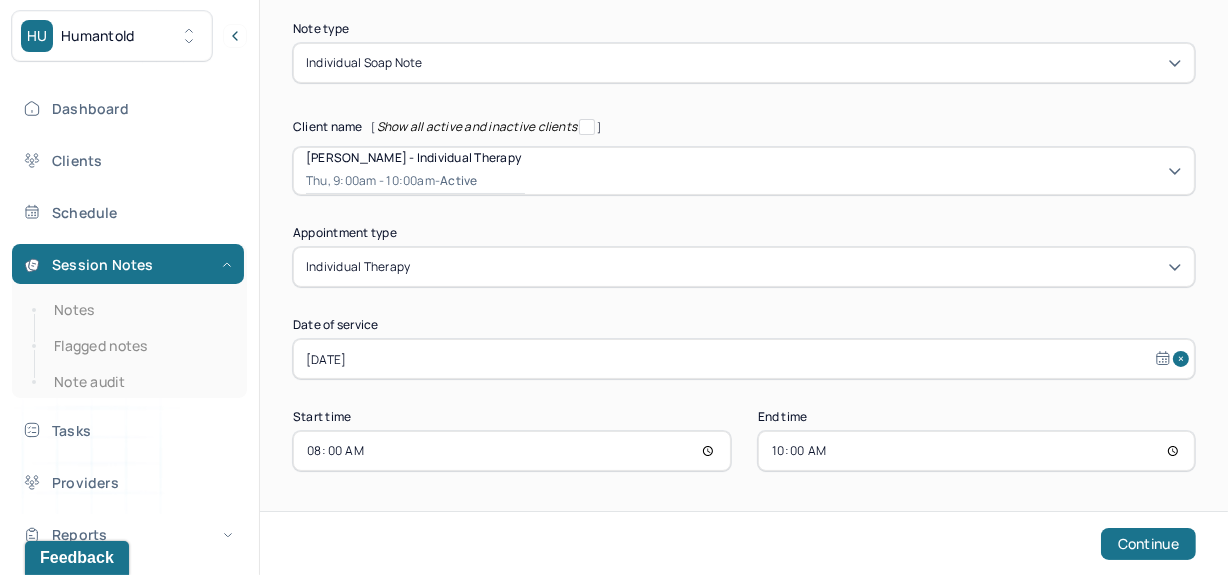 click on "10:00" at bounding box center (977, 451) 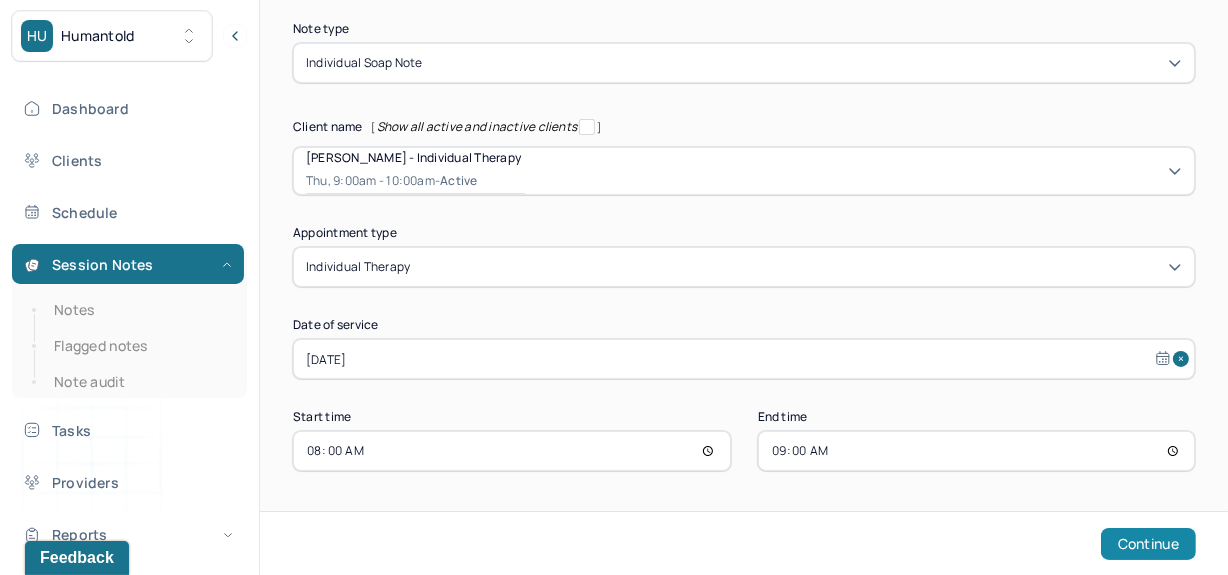 click on "Continue" at bounding box center (1148, 544) 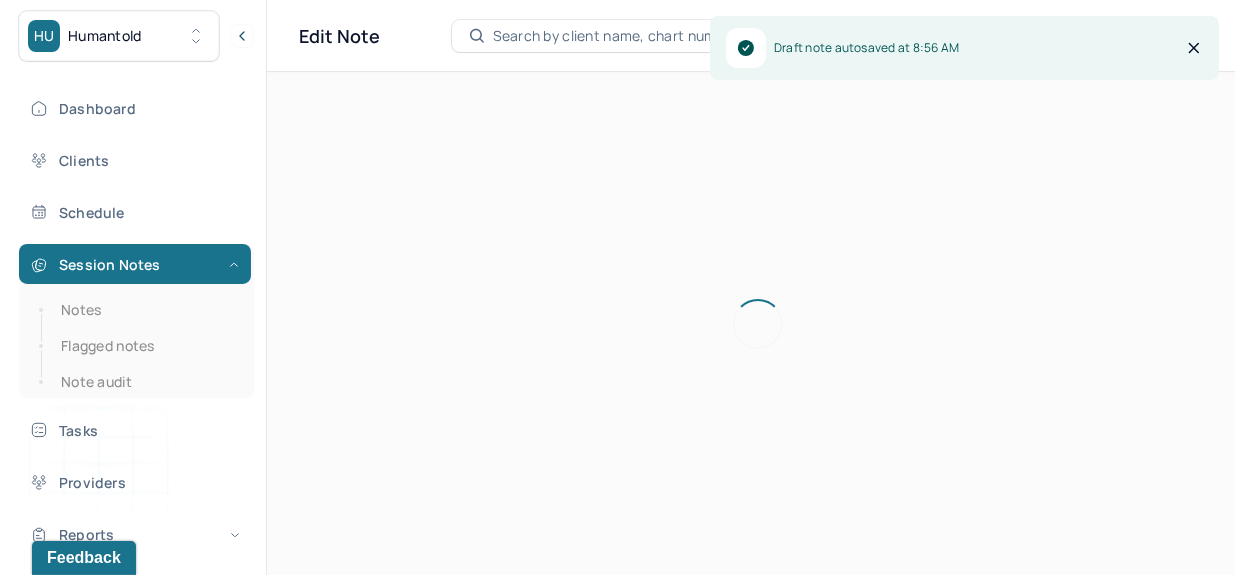 scroll, scrollTop: 0, scrollLeft: 0, axis: both 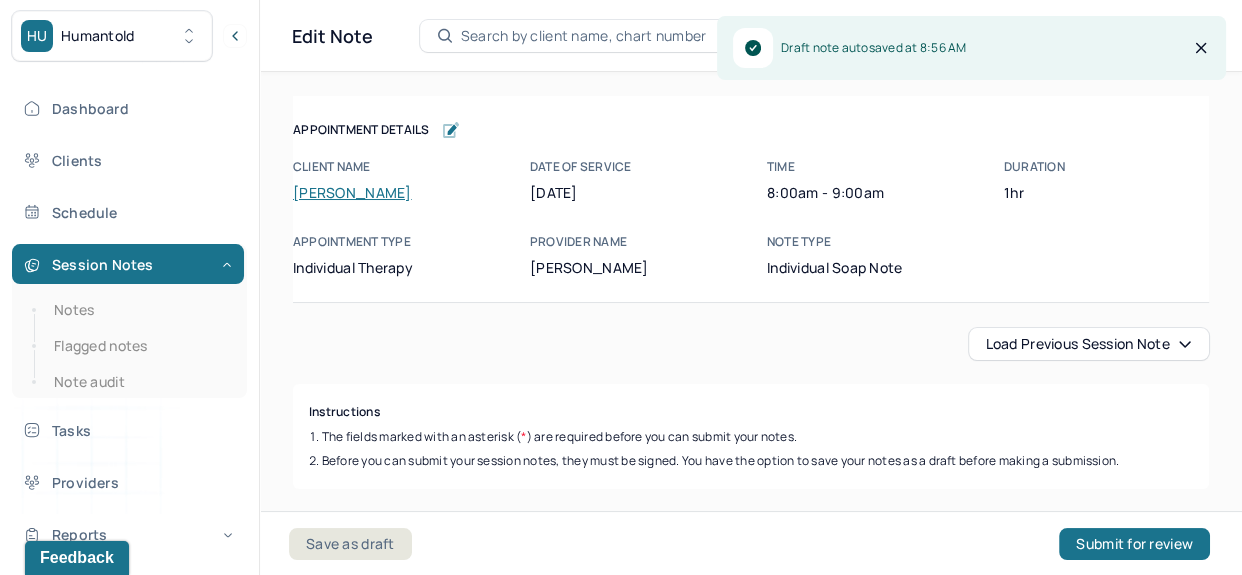 click on "Load previous session note" at bounding box center (1089, 344) 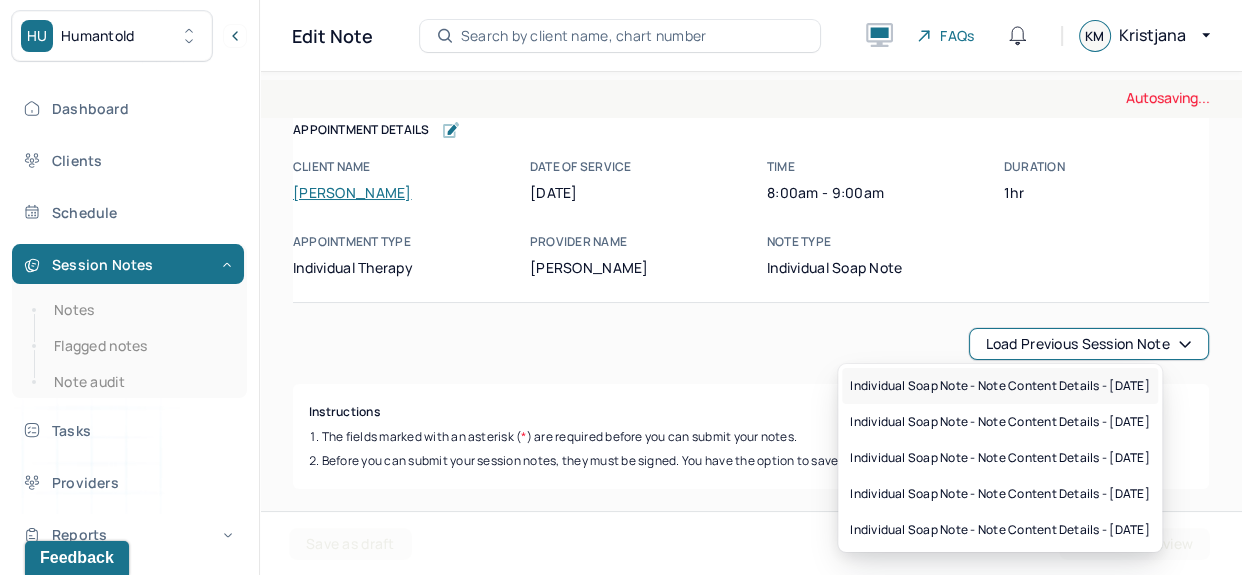 click on "Individual soap note   - Note content Details -   [DATE]" at bounding box center (1000, 386) 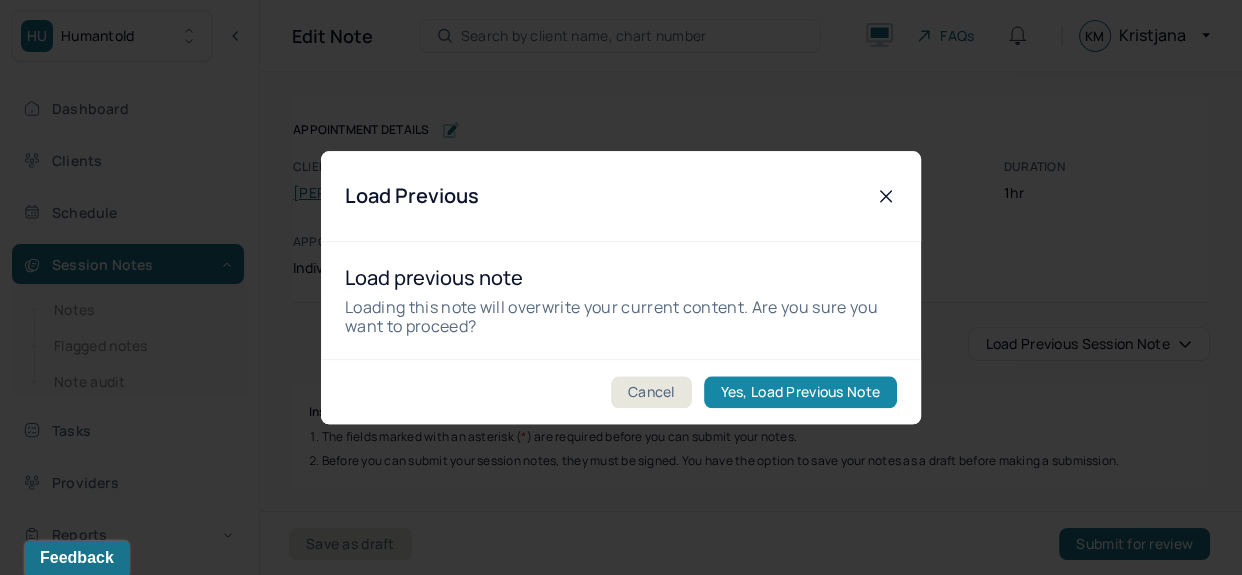 click on "Yes, Load Previous Note" at bounding box center [800, 392] 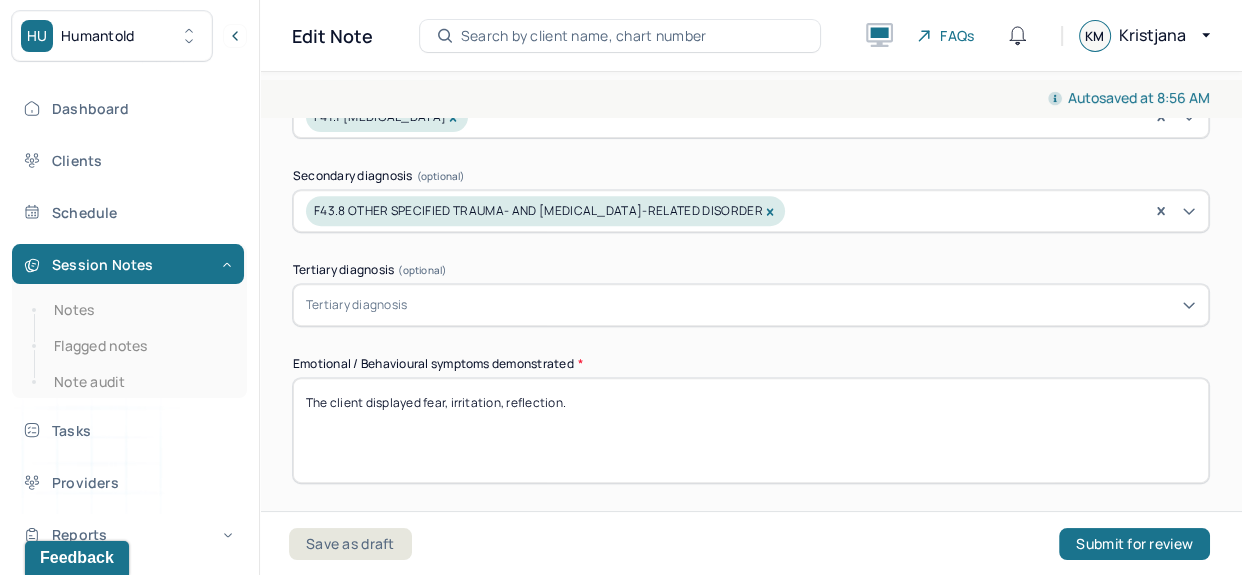scroll, scrollTop: 799, scrollLeft: 0, axis: vertical 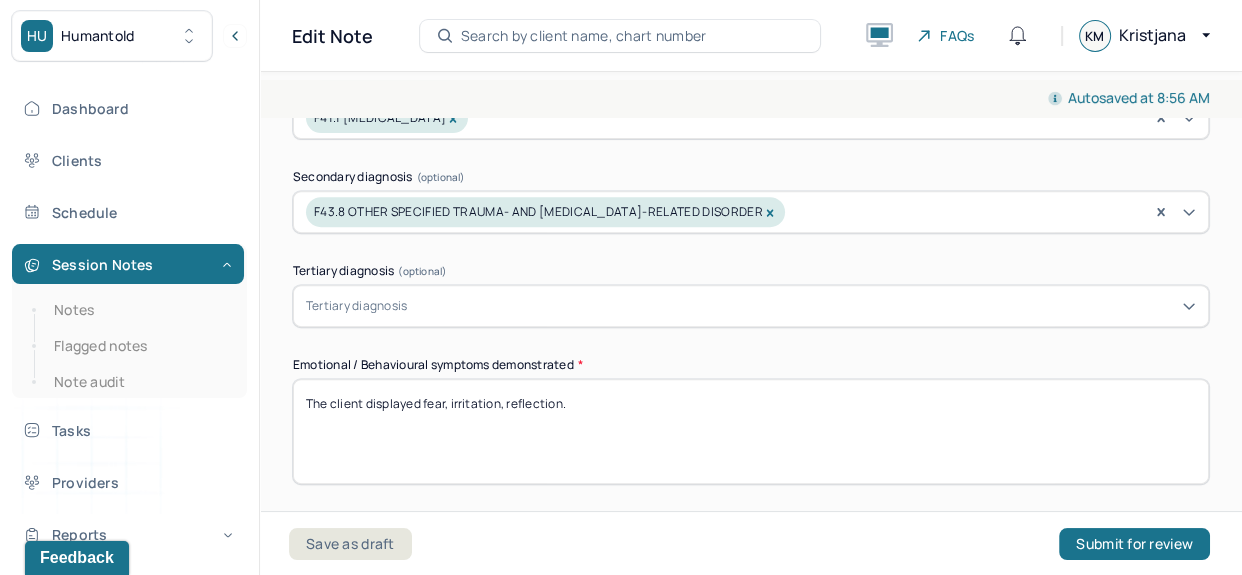 drag, startPoint x: 624, startPoint y: 399, endPoint x: 234, endPoint y: 379, distance: 390.51248 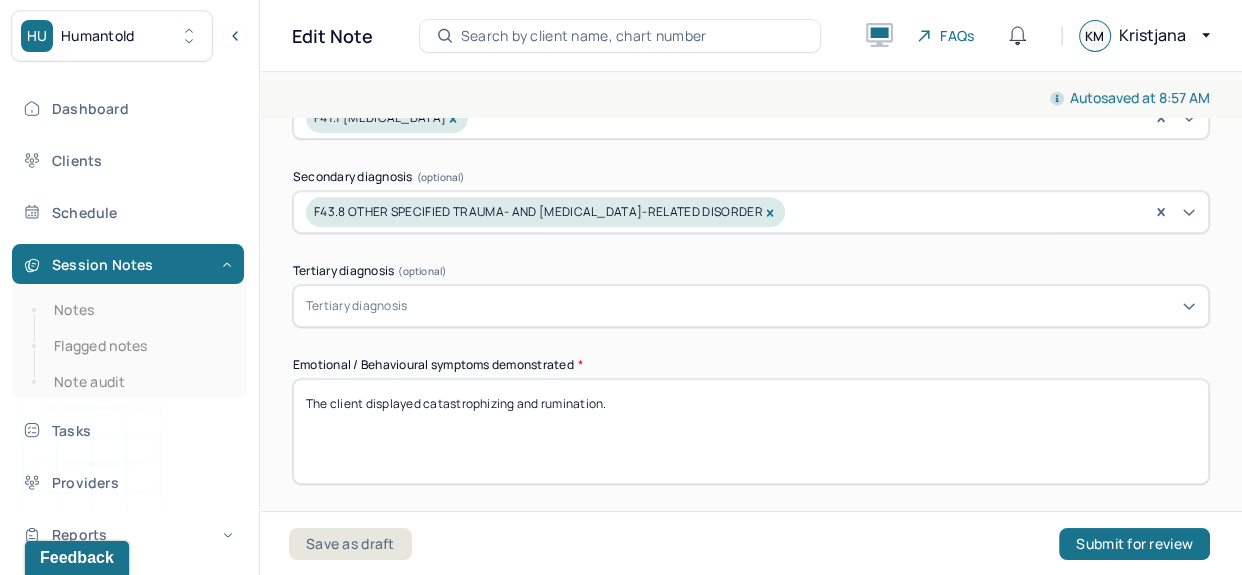 type on "The client displayed catastrophizing and rumination." 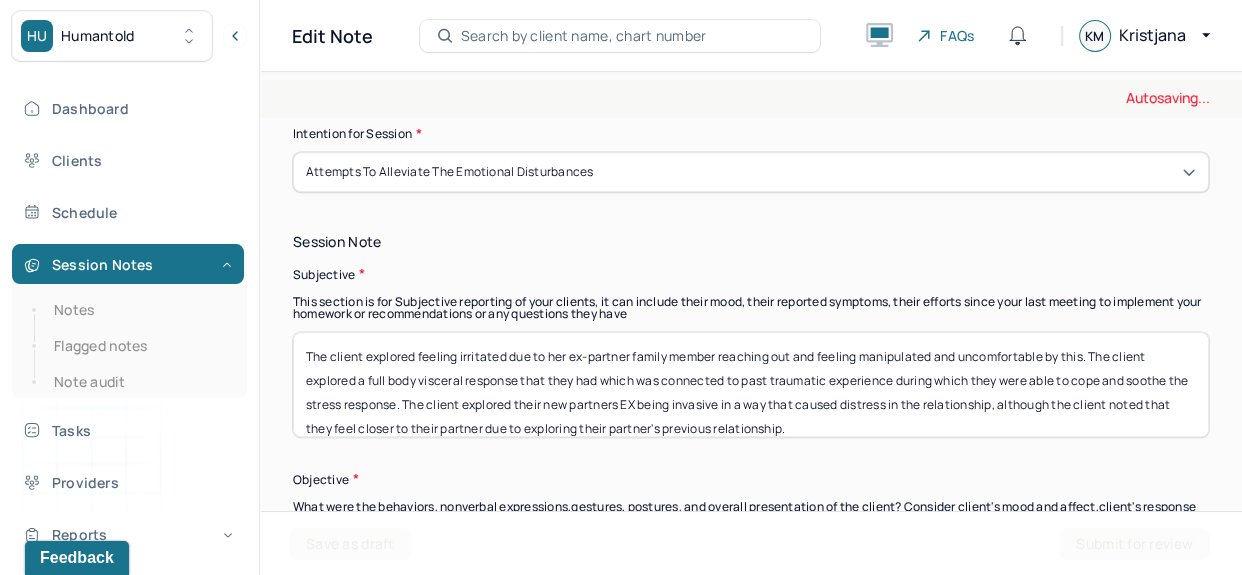 scroll, scrollTop: 1292, scrollLeft: 0, axis: vertical 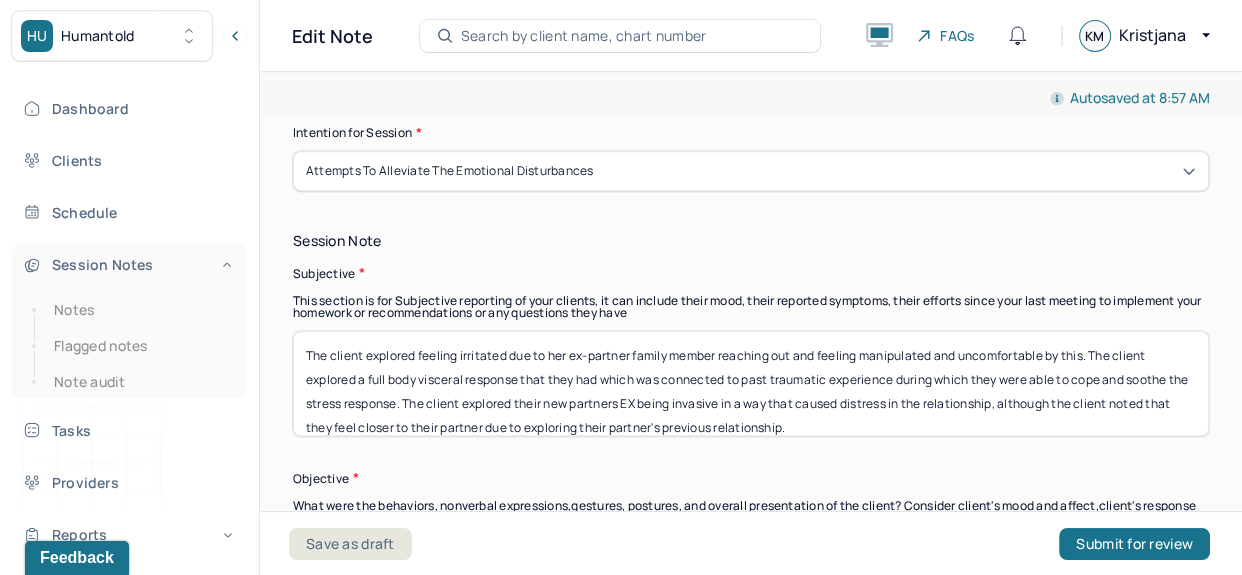 drag, startPoint x: 970, startPoint y: 431, endPoint x: 62, endPoint y: 251, distance: 925.6695 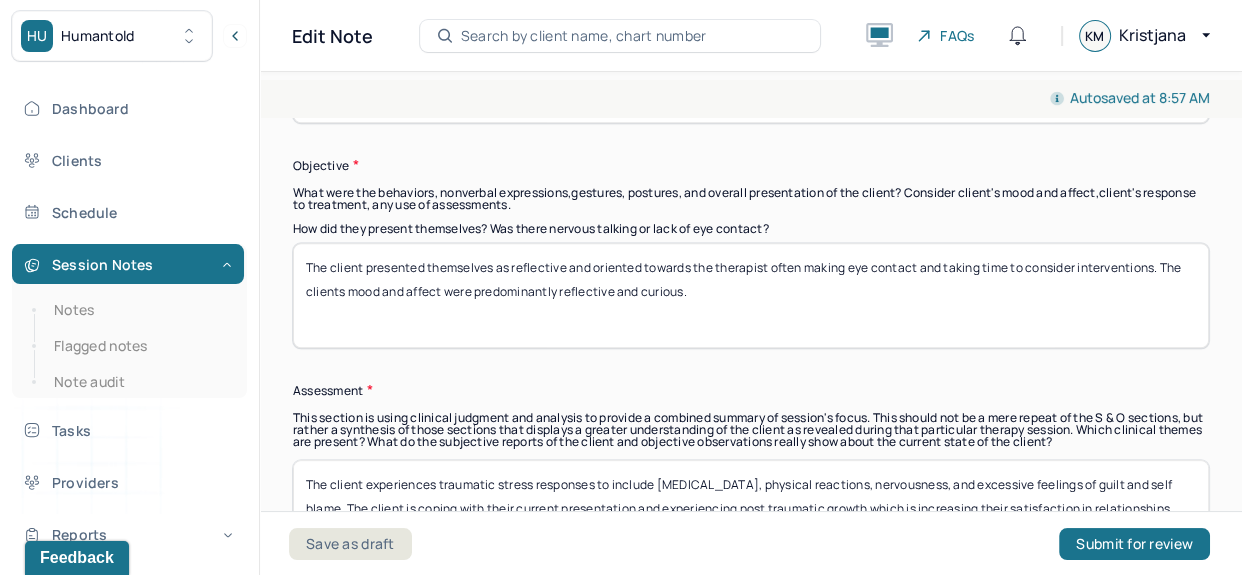 scroll, scrollTop: 1607, scrollLeft: 0, axis: vertical 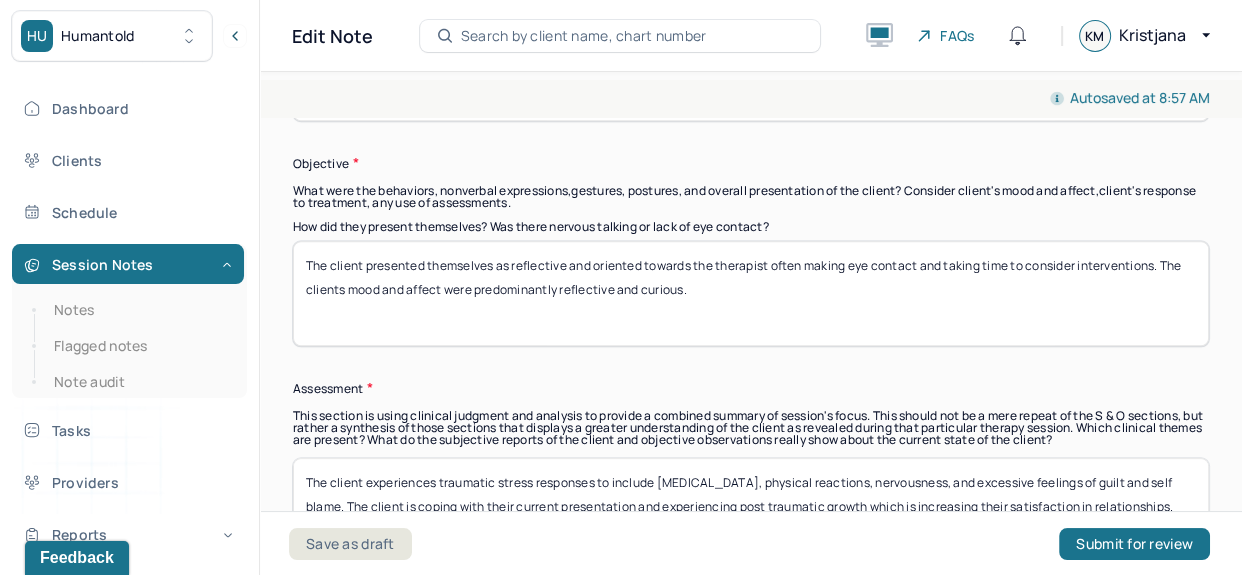 type on "The client reported that their relationship with their family has continued to be tense and has caused them additional distress. The client indicated that they attempted to repair the relationship but were not met with the same intention from their parents. This caused the client to catastrophize and worry about the future of the relationship." 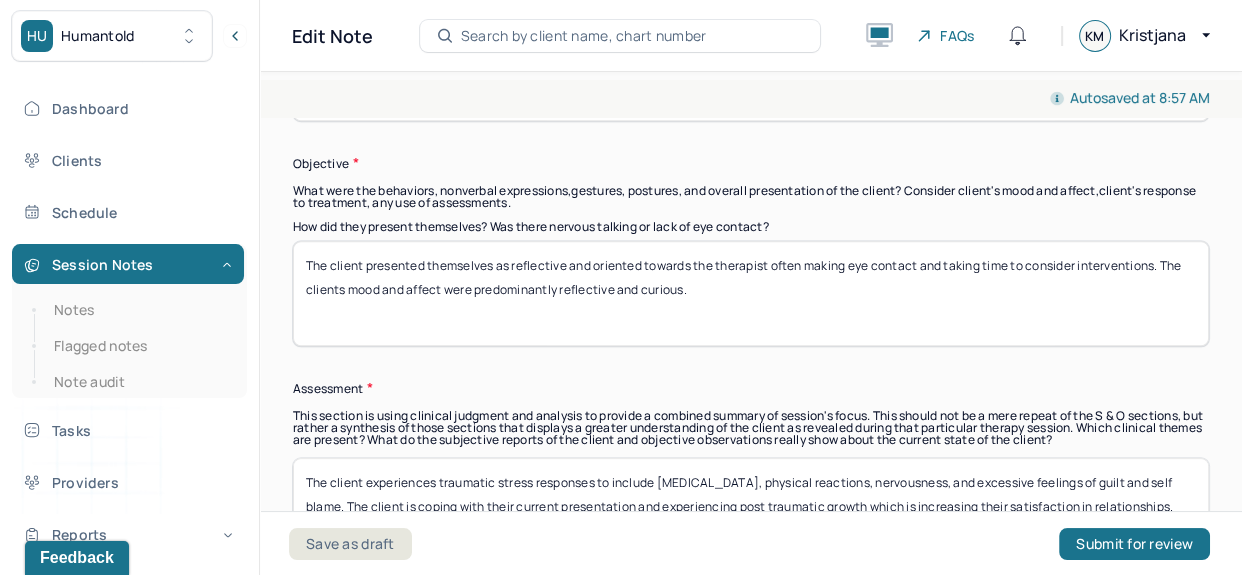 drag, startPoint x: 787, startPoint y: 319, endPoint x: 171, endPoint y: 233, distance: 621.9743 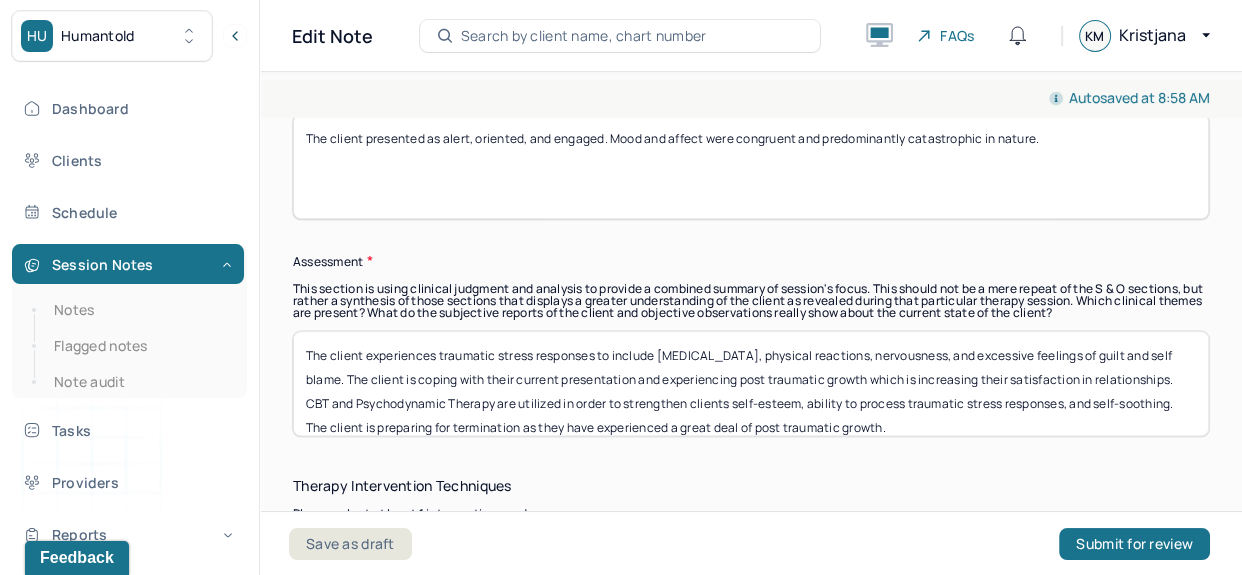 scroll, scrollTop: 1735, scrollLeft: 0, axis: vertical 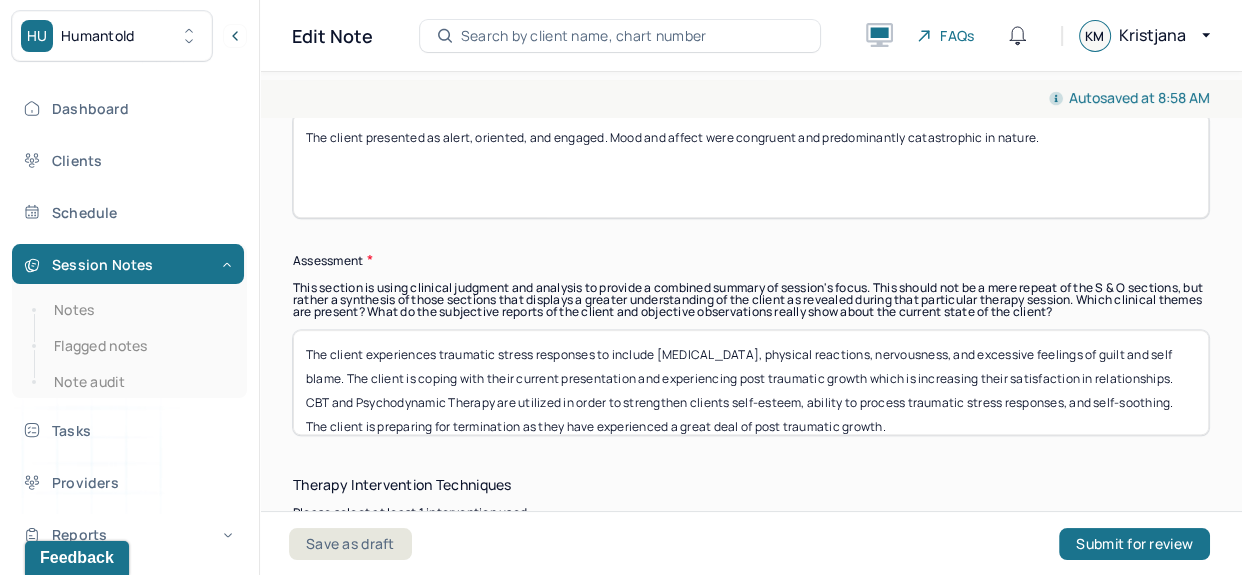 type on "The client presented as alert, oriented, and engaged. Mood and affect were congruent and predominantly catastrophic in nature." 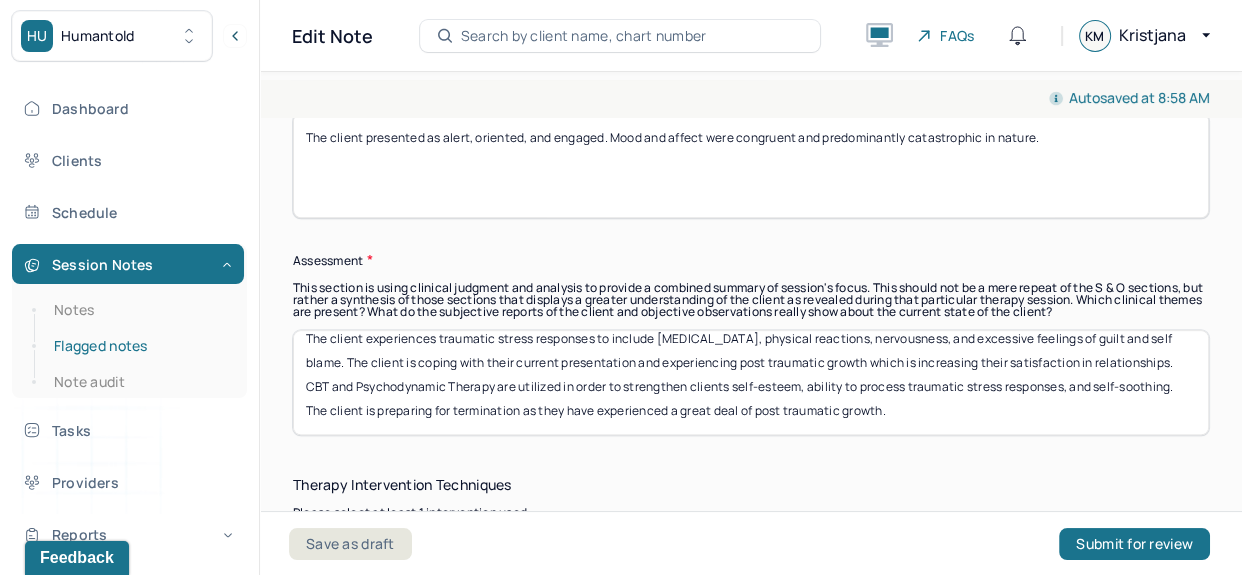 scroll, scrollTop: 0, scrollLeft: 0, axis: both 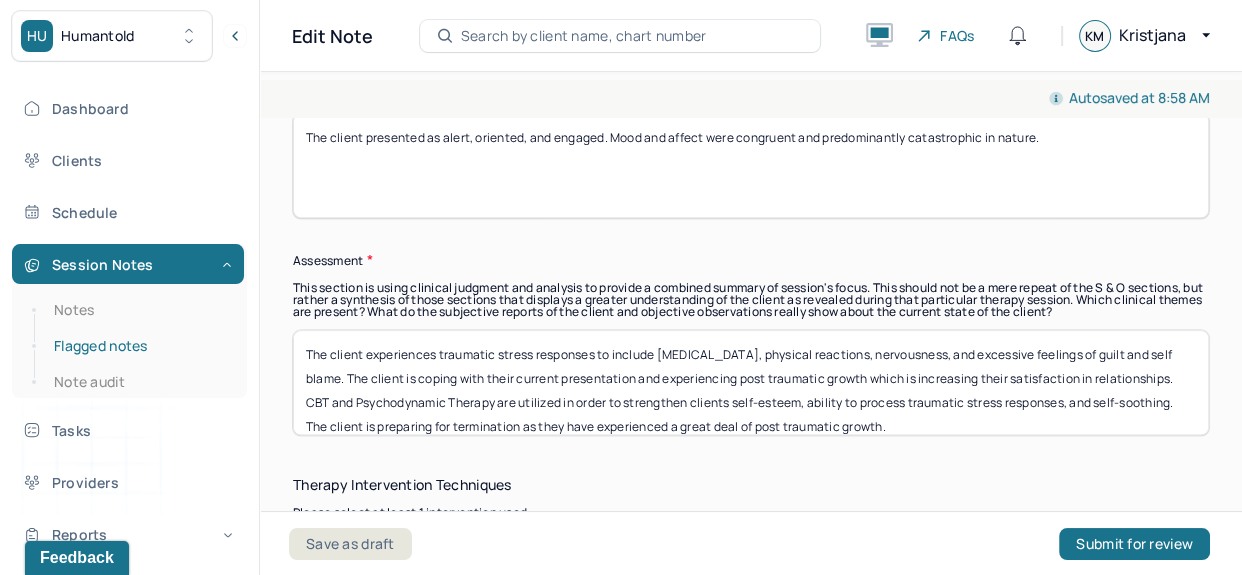 drag, startPoint x: 1046, startPoint y: 439, endPoint x: 155, endPoint y: 337, distance: 896.8194 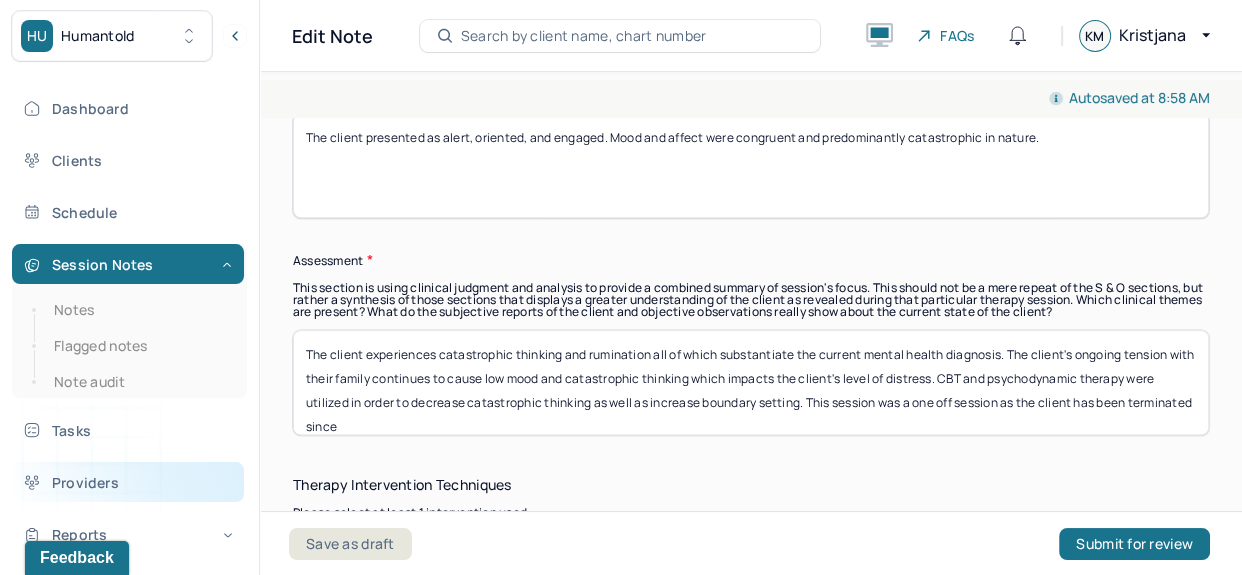 scroll, scrollTop: 0, scrollLeft: 0, axis: both 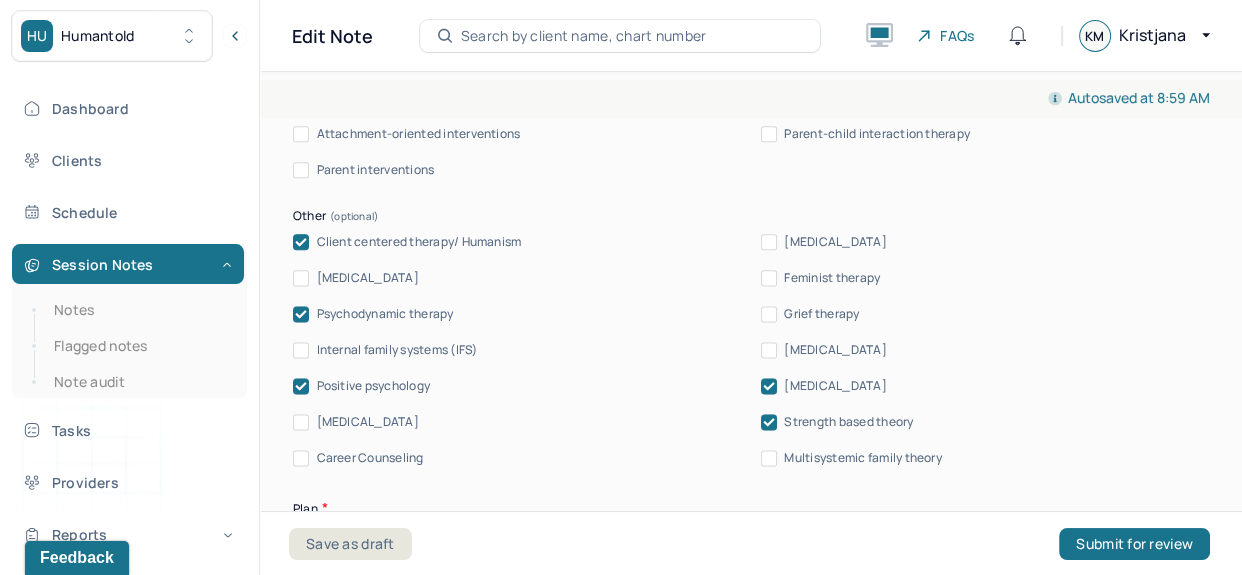 type on "The client experiences catastrophic thinking and rumination all of which substantiate the current mental health diagnosis. The client's ongoing tension with their family continues to cause low mood and catastrophic thinking which impacts the client's level of distress. CBT and psychodynamic therapy were utilized in order to decrease catastrophic thinking as well as increase boundary setting. This session was a one off session as the client has been terminated since the end of May." 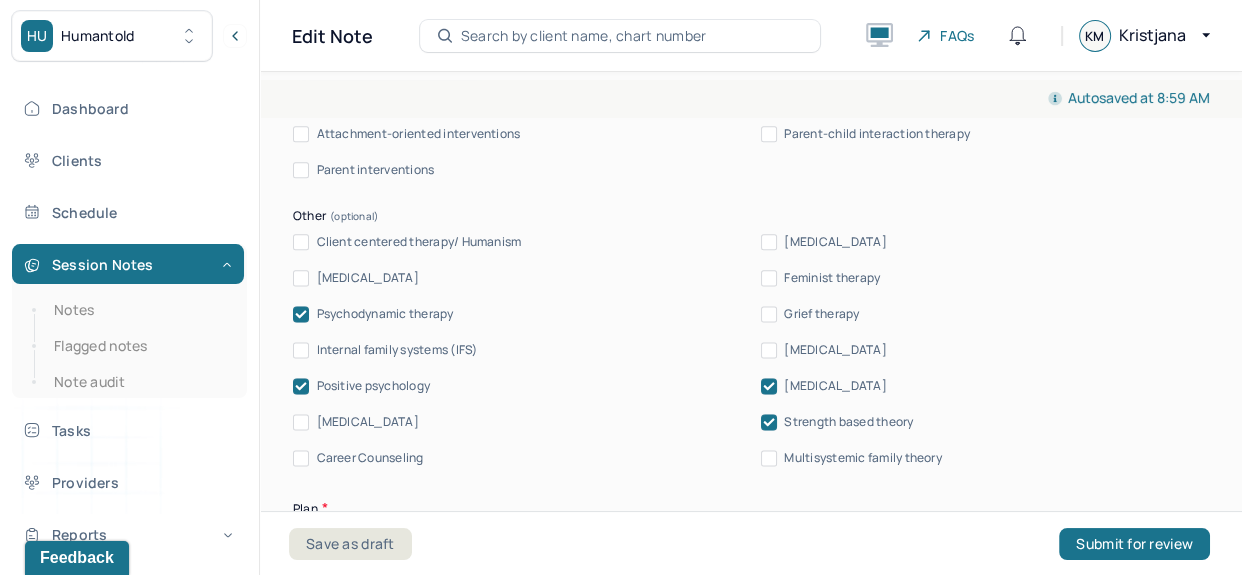 click on "Positive psychology" at bounding box center [374, 386] 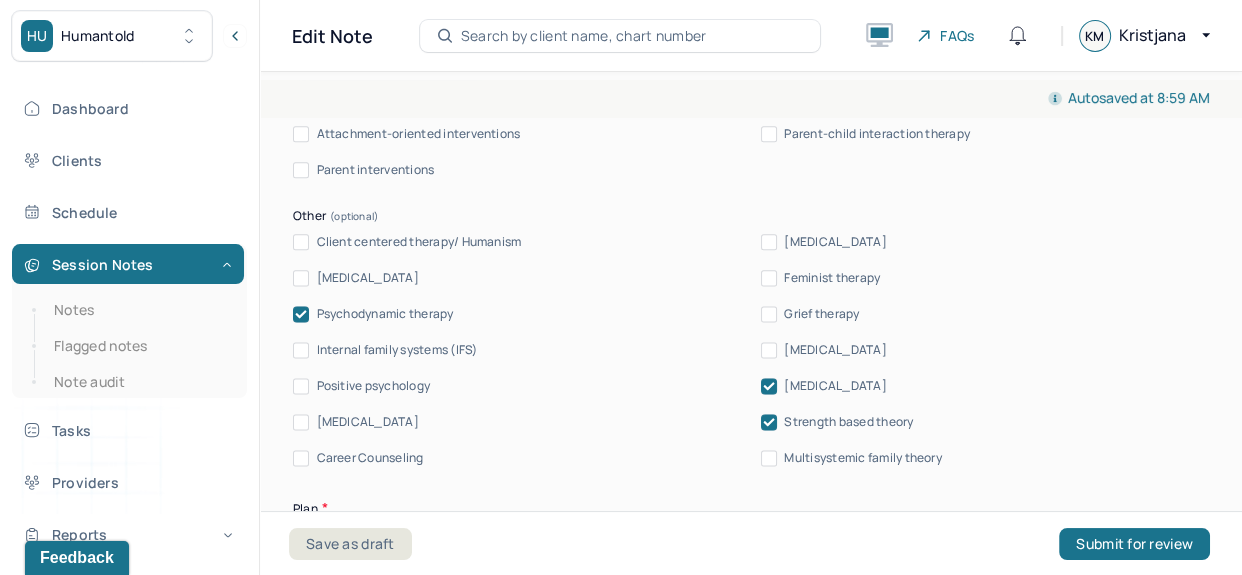 drag, startPoint x: 934, startPoint y: 412, endPoint x: 847, endPoint y: 433, distance: 89.498604 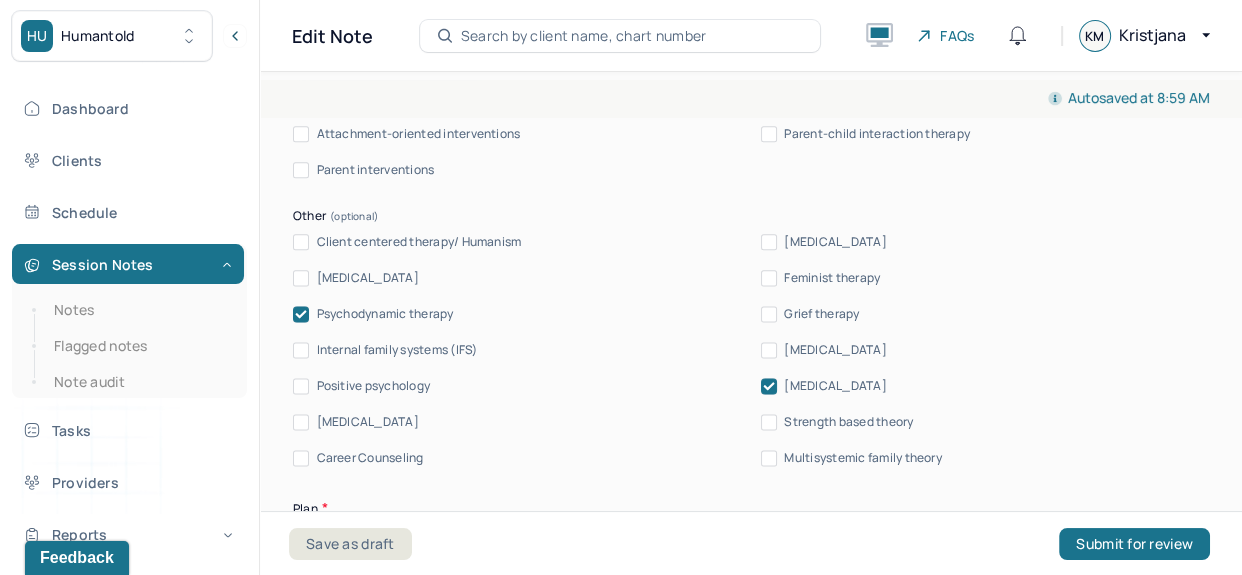 click on "[MEDICAL_DATA]" at bounding box center [835, 386] 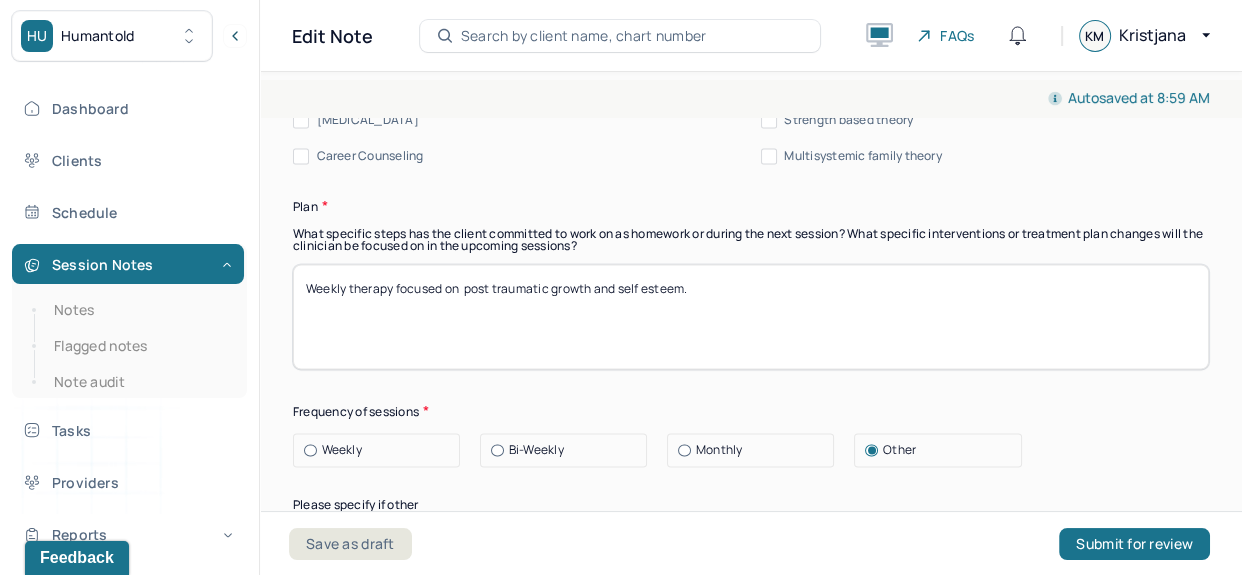 scroll, scrollTop: 2685, scrollLeft: 0, axis: vertical 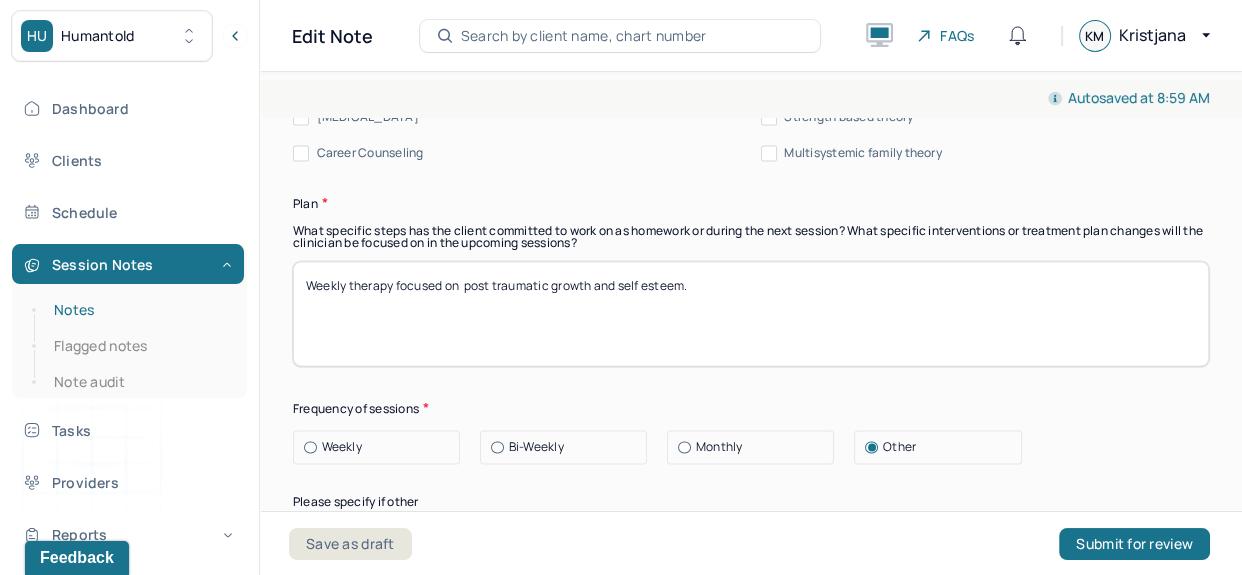drag, startPoint x: 807, startPoint y: 277, endPoint x: 198, endPoint y: 293, distance: 609.21014 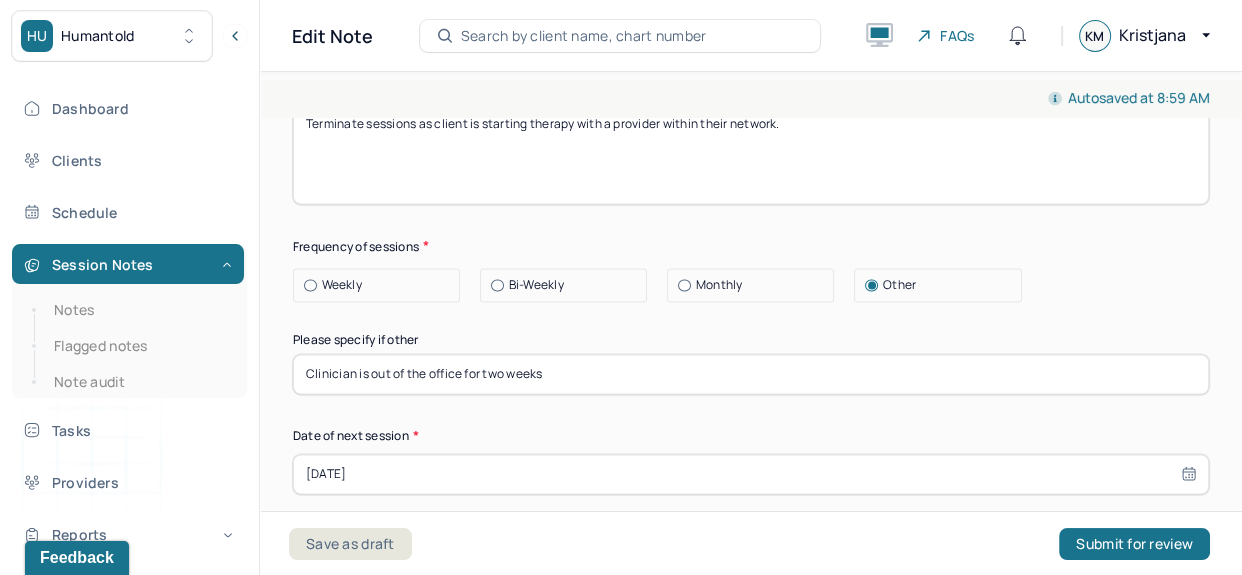 scroll, scrollTop: 2848, scrollLeft: 0, axis: vertical 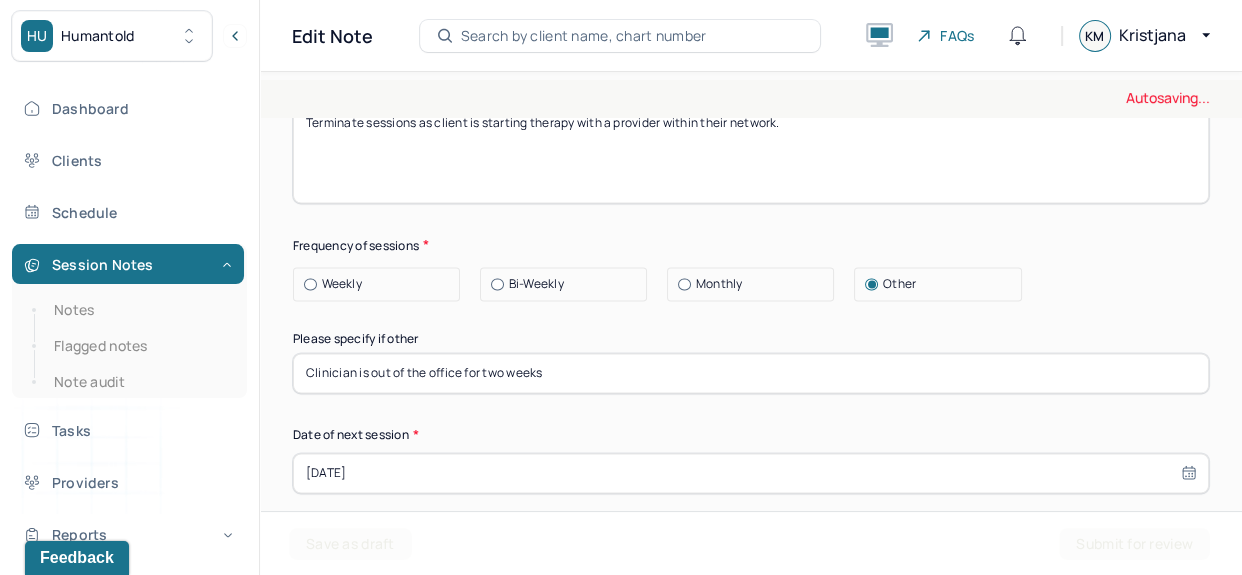 type on "Terminate sessions as client is starting therapy with a provider within their network." 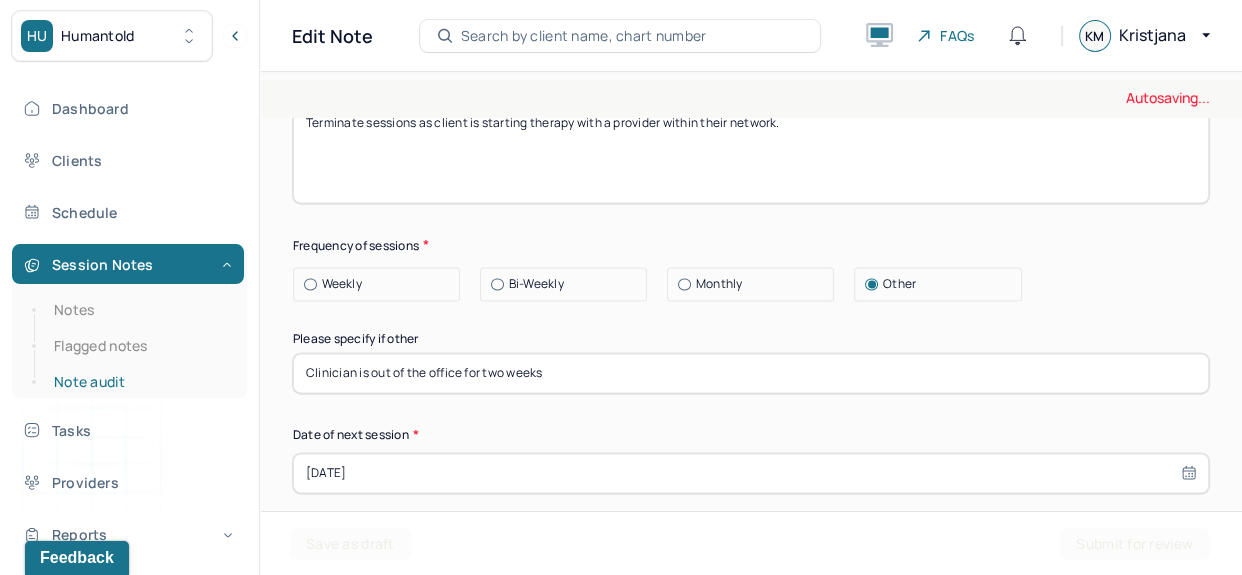 drag, startPoint x: 625, startPoint y: 390, endPoint x: 202, endPoint y: 384, distance: 423.04254 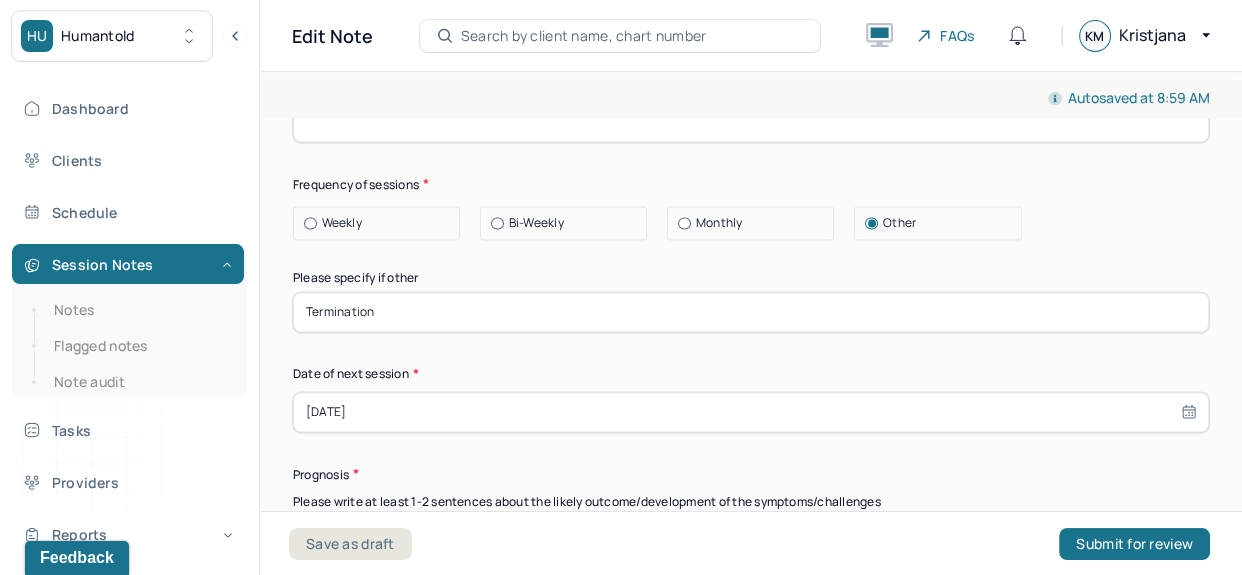scroll, scrollTop: 2910, scrollLeft: 0, axis: vertical 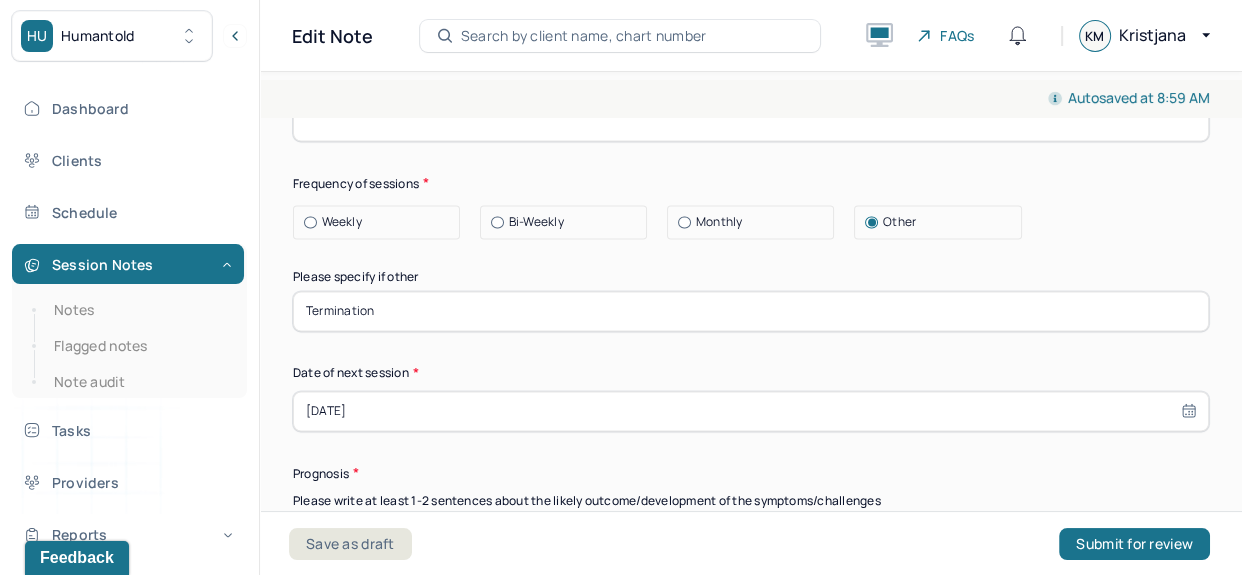 type on "Termination" 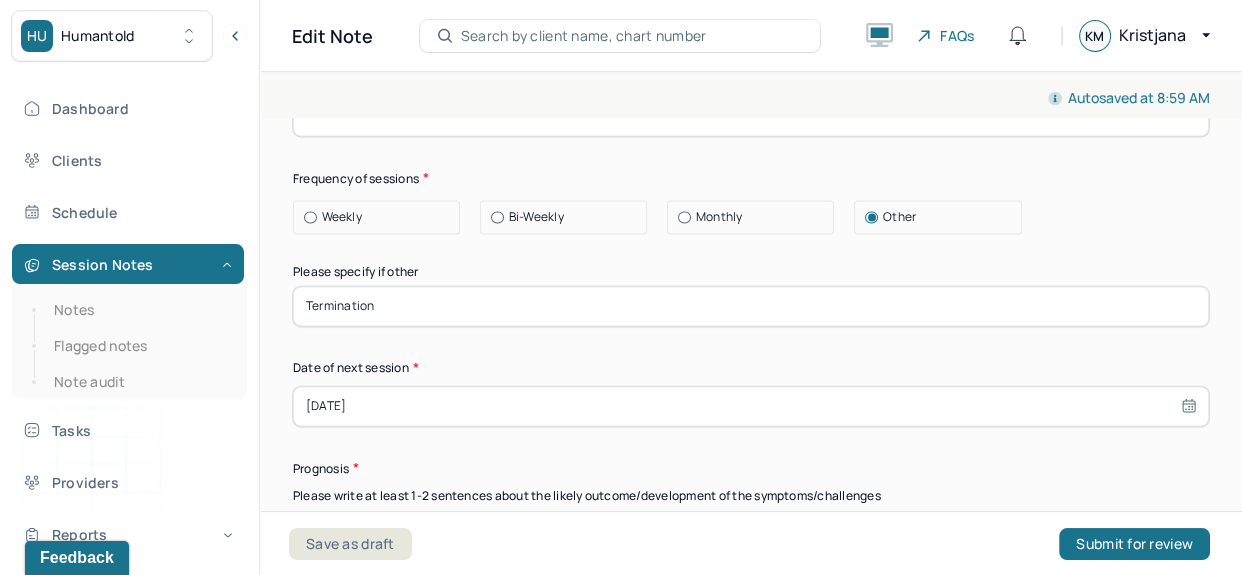 scroll, scrollTop: 2916, scrollLeft: 0, axis: vertical 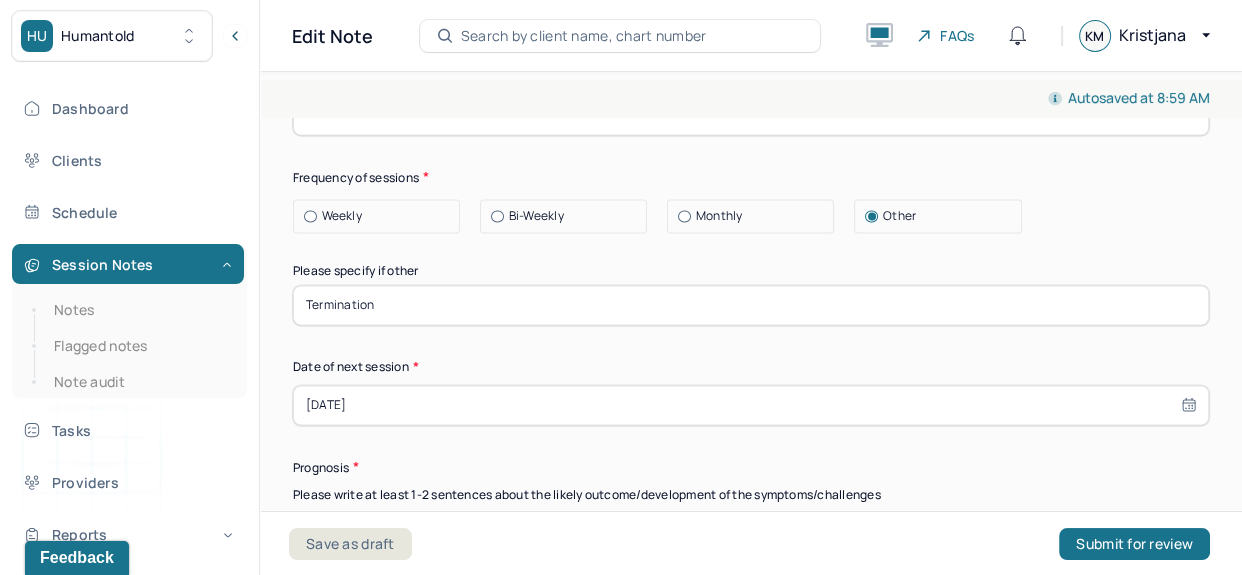 click on "[DATE]" at bounding box center [751, 405] 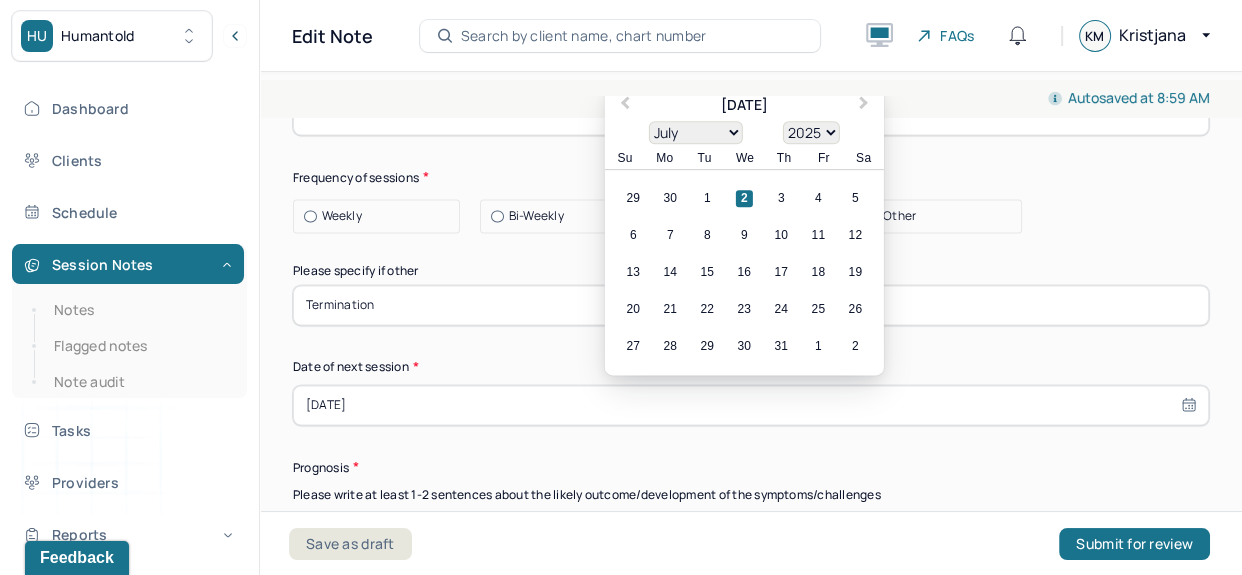 click on "2" at bounding box center [744, 198] 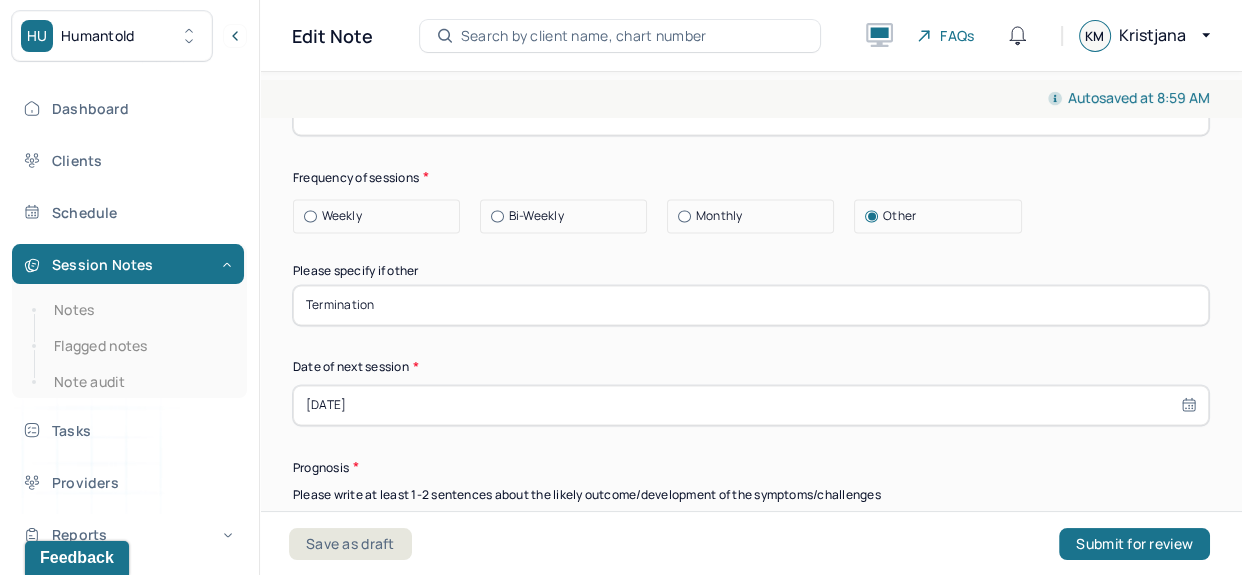 click on "[DATE]" at bounding box center [751, 405] 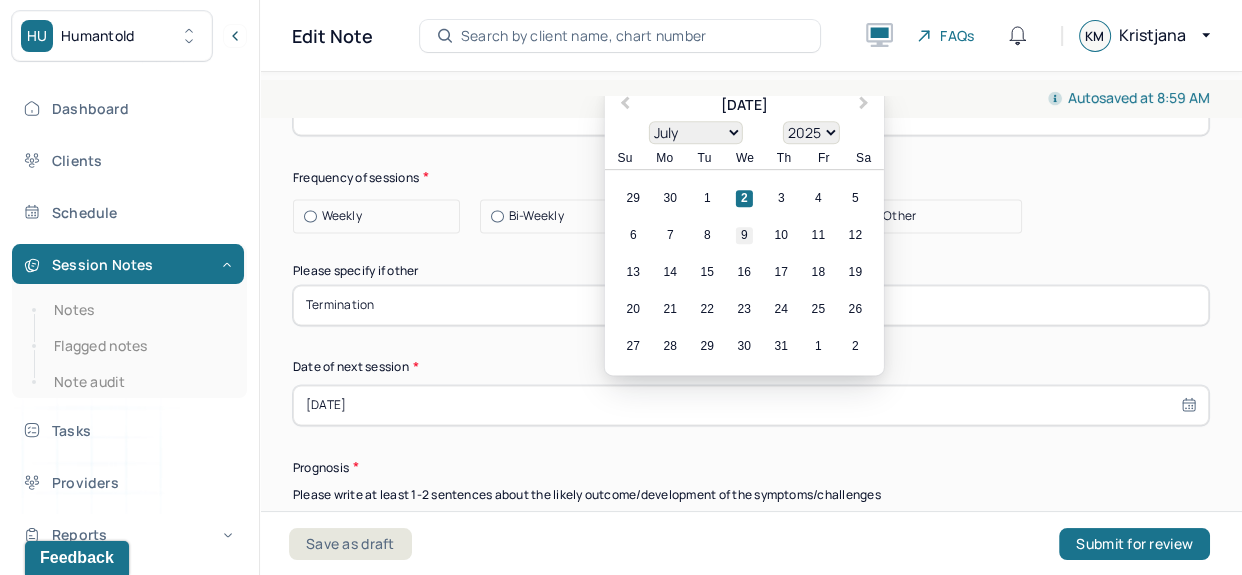 click on "9" at bounding box center [744, 235] 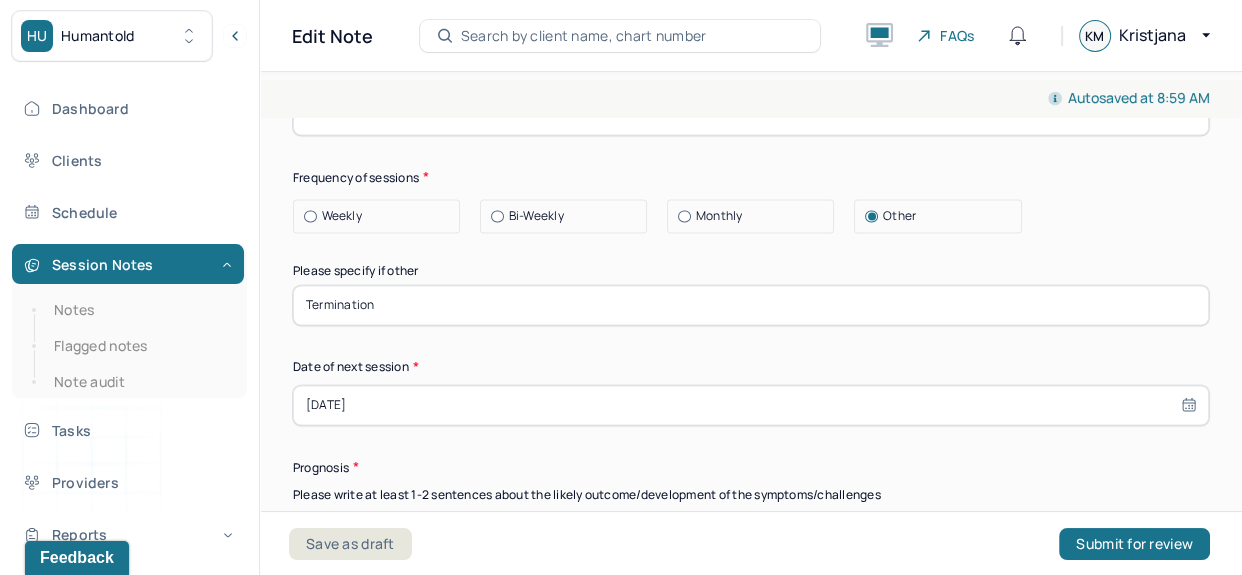 click on "Therapy Intervention Techniques Please select at least 1 intervention used Cognitive-Behavioral therapies Cognitive-Behavioral therapy (CBT) Dialectical Behavioral therapy (DBT) Modeling and skills training Trauma-focused CBT EDMR Rational Emotive [MEDICAL_DATA] Acceptance Commitment Therapy Solution Based [MEDICAL_DATA] [MEDICAL_DATA] Relationship based Interventions Attachment-oriented interventions Parent-child interaction therapy Parent interventions Other Client centered therapy/ Humanism [MEDICAL_DATA] [MEDICAL_DATA] Feminist therapy Psychodynamic therapy Grief therapy Internal family systems (IFS) [MEDICAL_DATA] Positive psychology [MEDICAL_DATA] [MEDICAL_DATA] Strength based theory Career Counseling Multisystemic family theory Plan What specific steps has the client committed to work on as homework or during the next session? What specific interventions or treatment plan changes will the clinician be focused on in the upcoming sessions? Frequency of sessions Weekly Other" at bounding box center [751, 40] 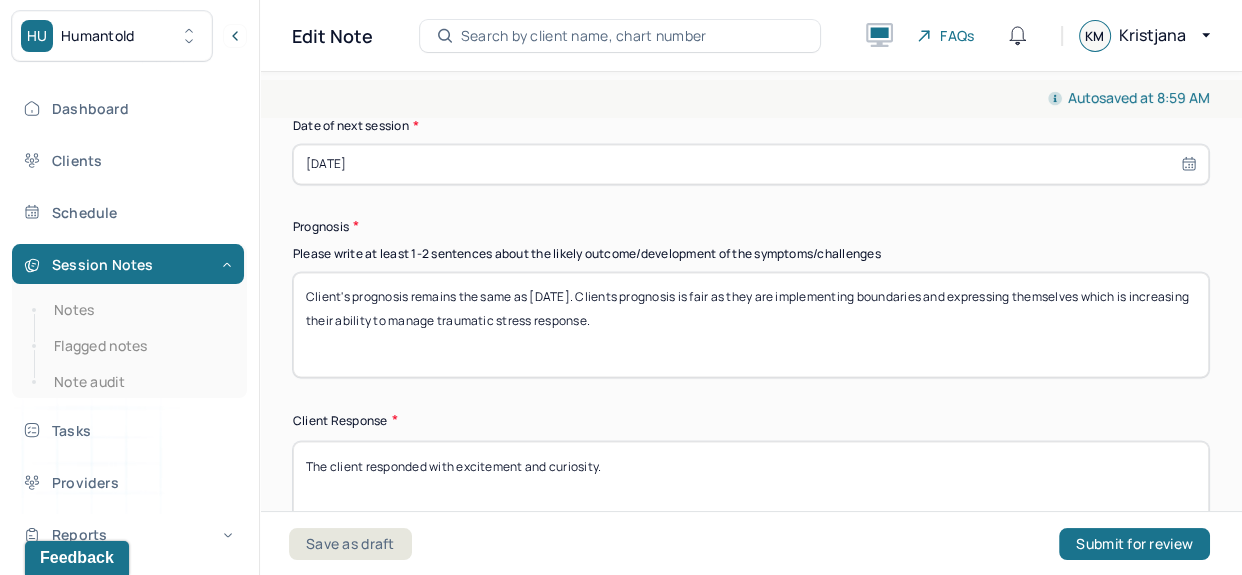 scroll, scrollTop: 3159, scrollLeft: 0, axis: vertical 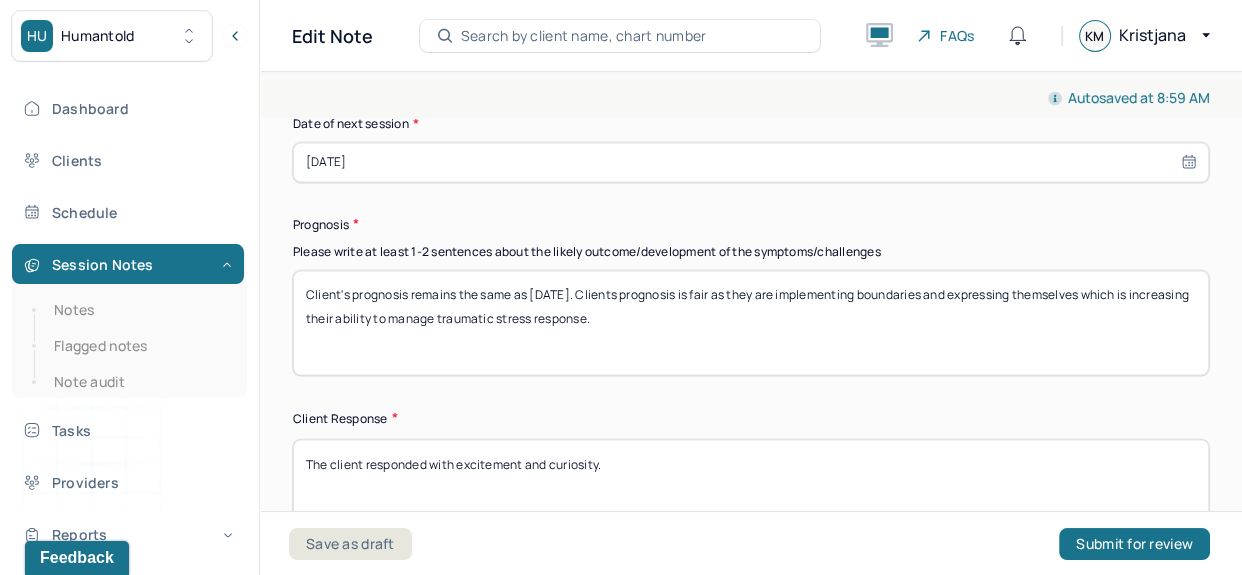 drag, startPoint x: 559, startPoint y: 295, endPoint x: 530, endPoint y: 298, distance: 29.15476 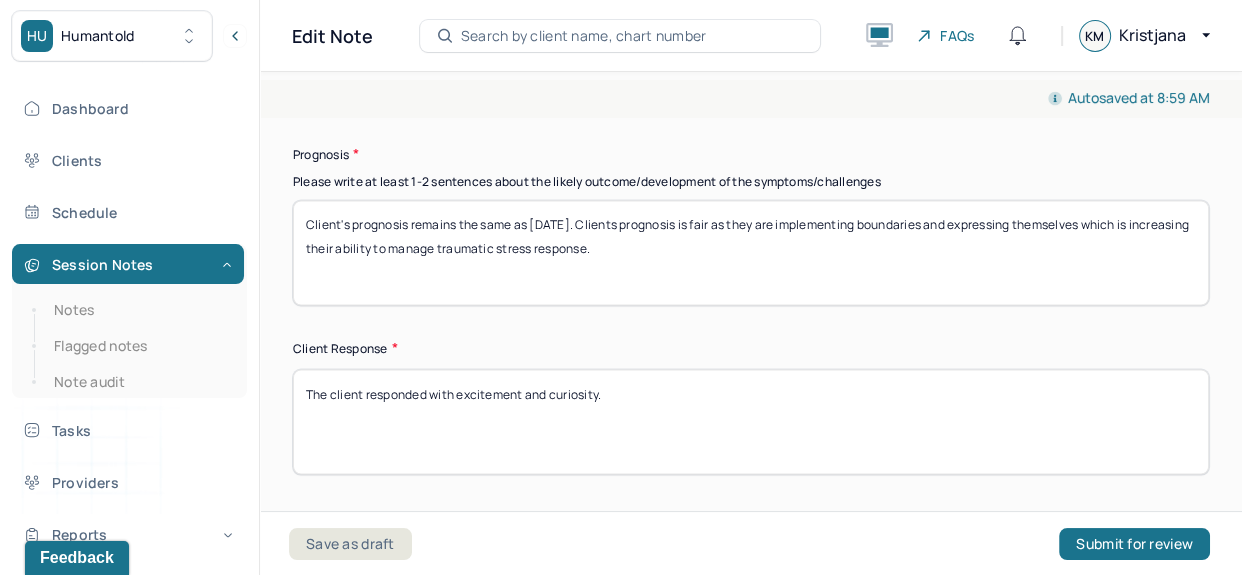 scroll, scrollTop: 3233, scrollLeft: 0, axis: vertical 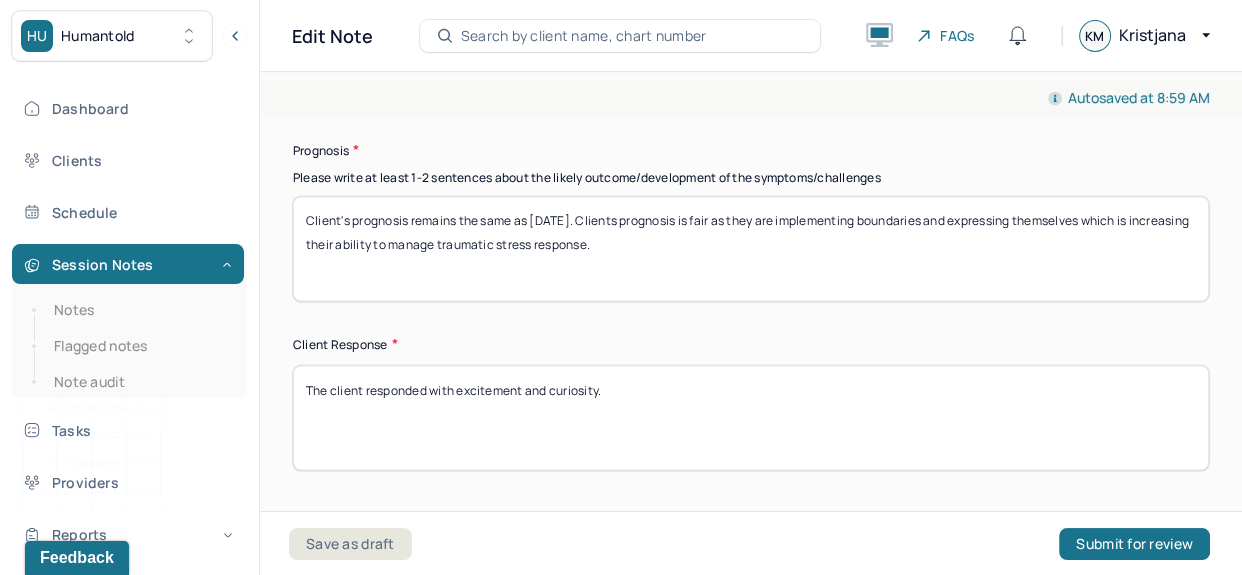 type on "Client's prognosis remains the same as [DATE]. Clients prognosis is fair as they are implementing boundaries and expressing themselves which is increasing their ability to manage traumatic stress response." 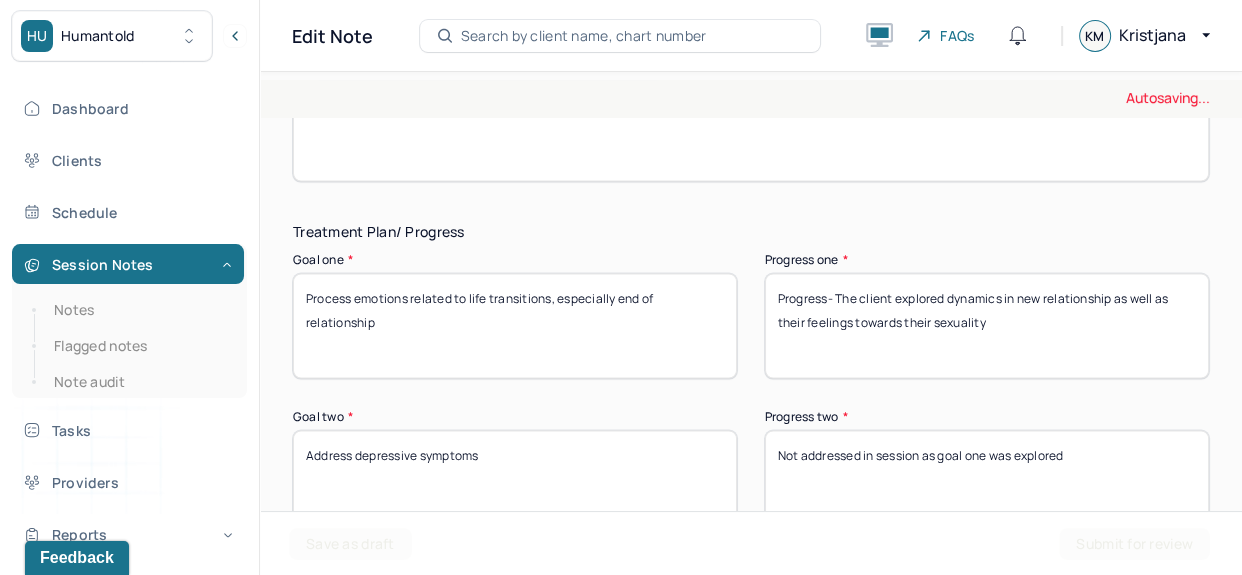 scroll, scrollTop: 3522, scrollLeft: 0, axis: vertical 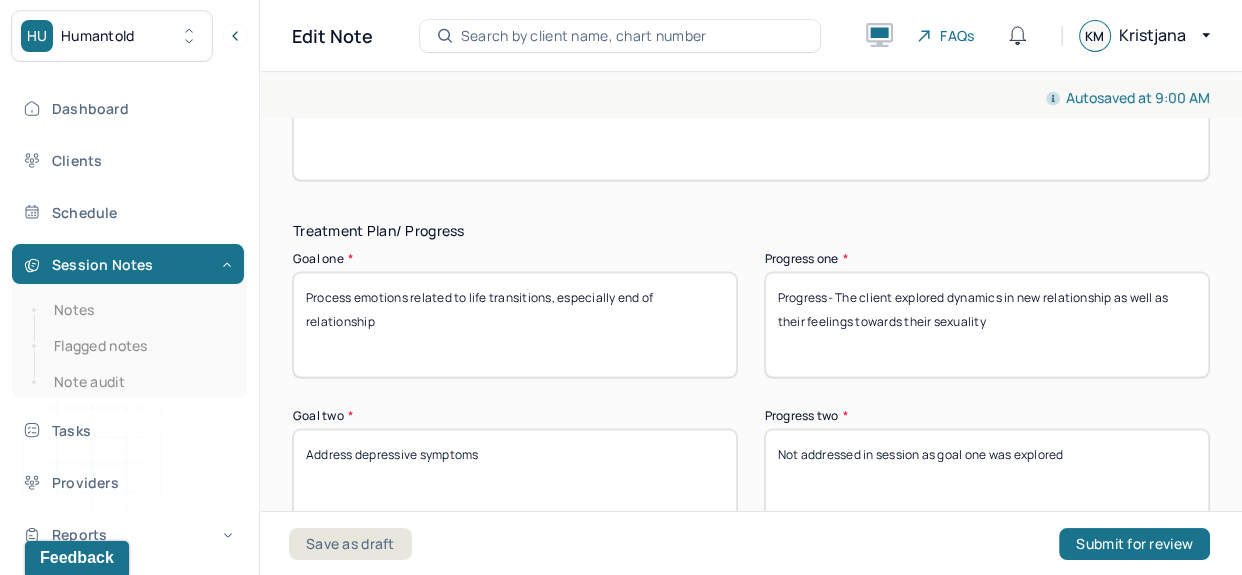 type on "The client responded with gratitude and goal oriented approach." 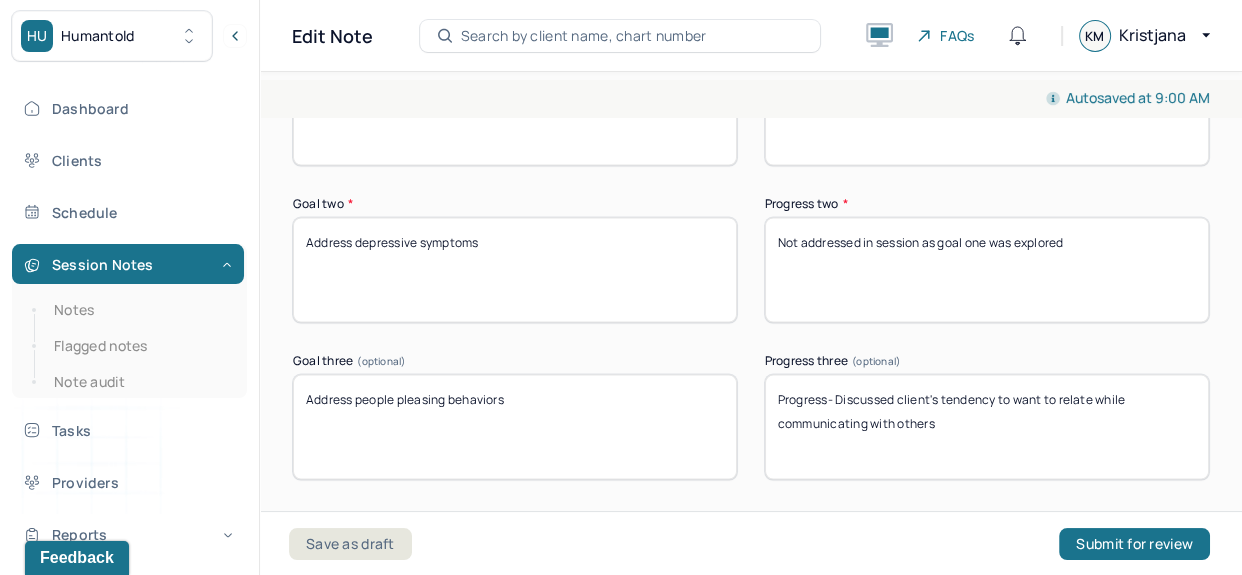 scroll, scrollTop: 3736, scrollLeft: 0, axis: vertical 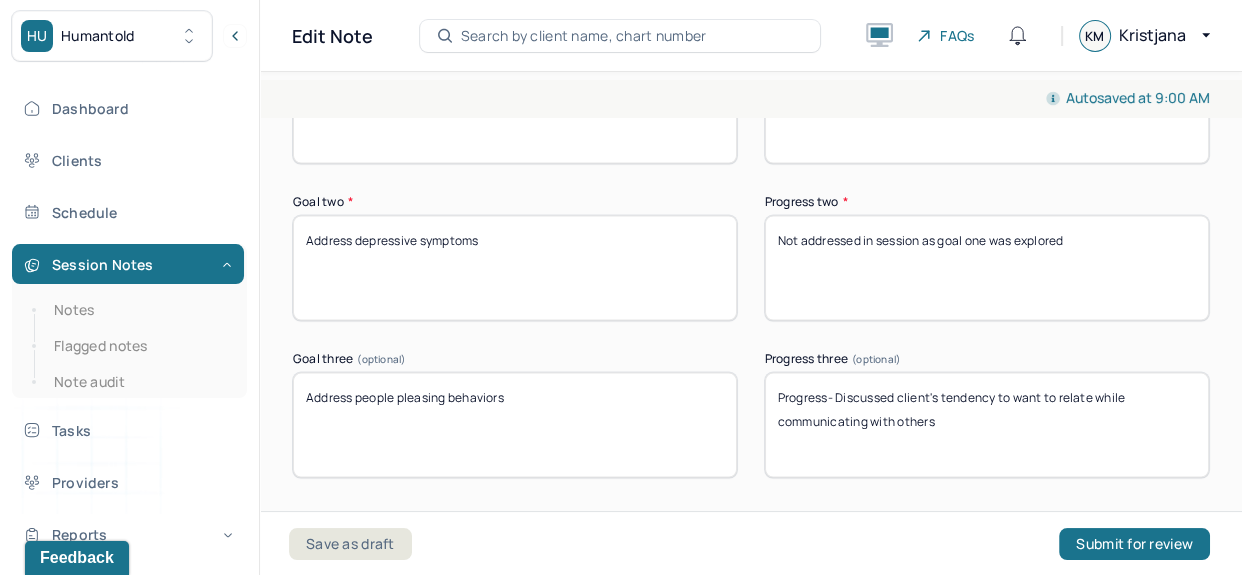 type on "Progress- The client explored current distress and catastrophic thinking related to family tension" 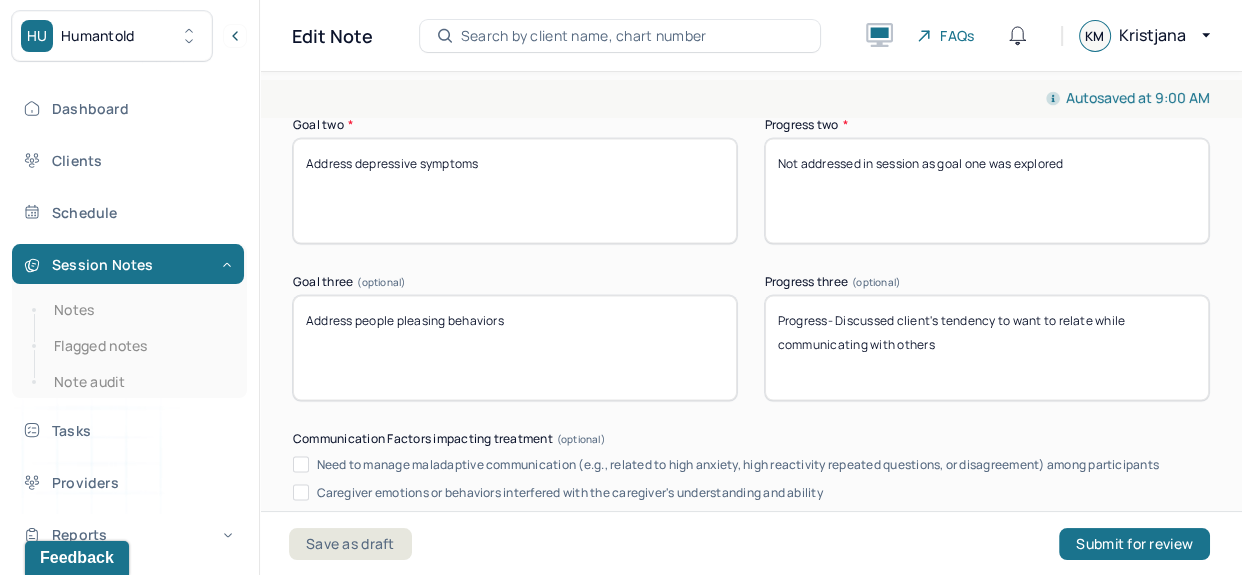 scroll, scrollTop: 3814, scrollLeft: 0, axis: vertical 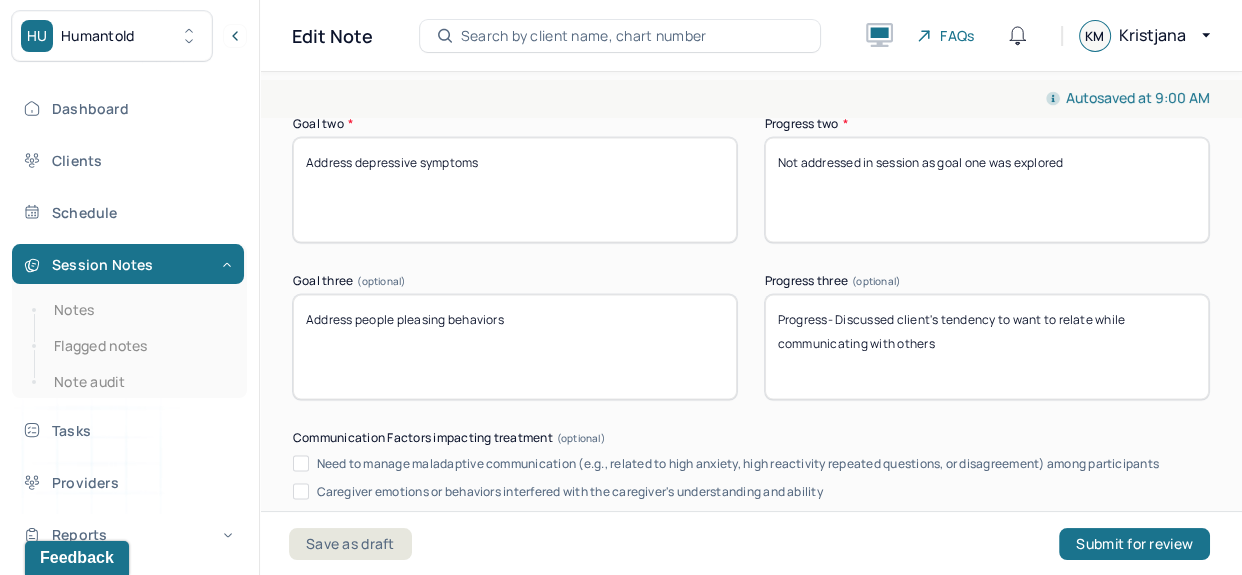drag, startPoint x: 988, startPoint y: 370, endPoint x: 828, endPoint y: 338, distance: 163.16862 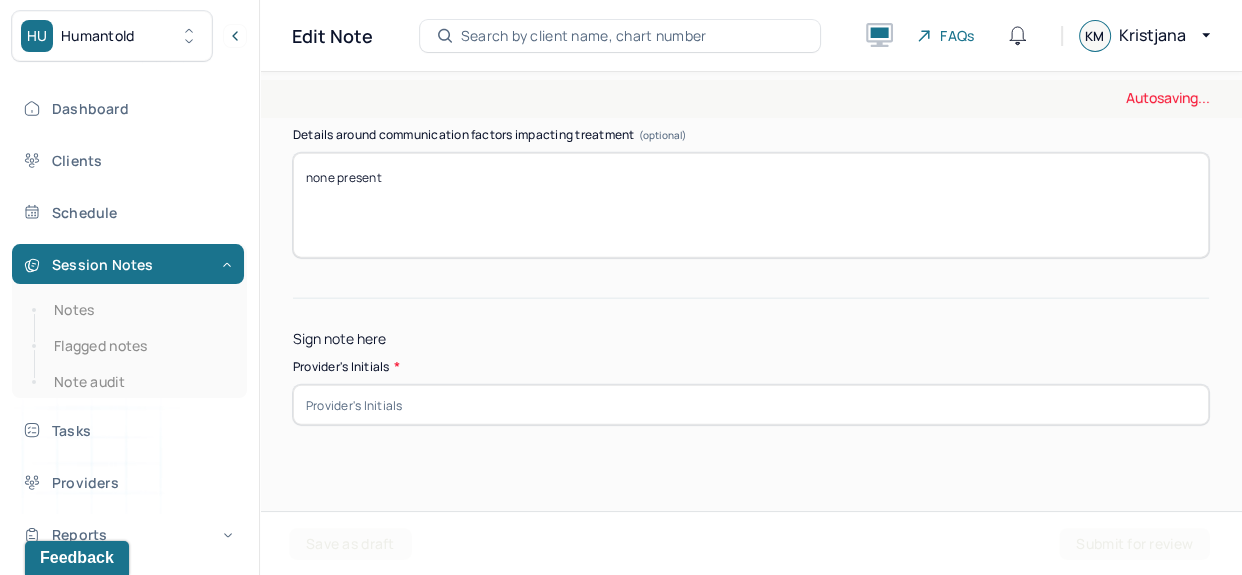 scroll, scrollTop: 4330, scrollLeft: 0, axis: vertical 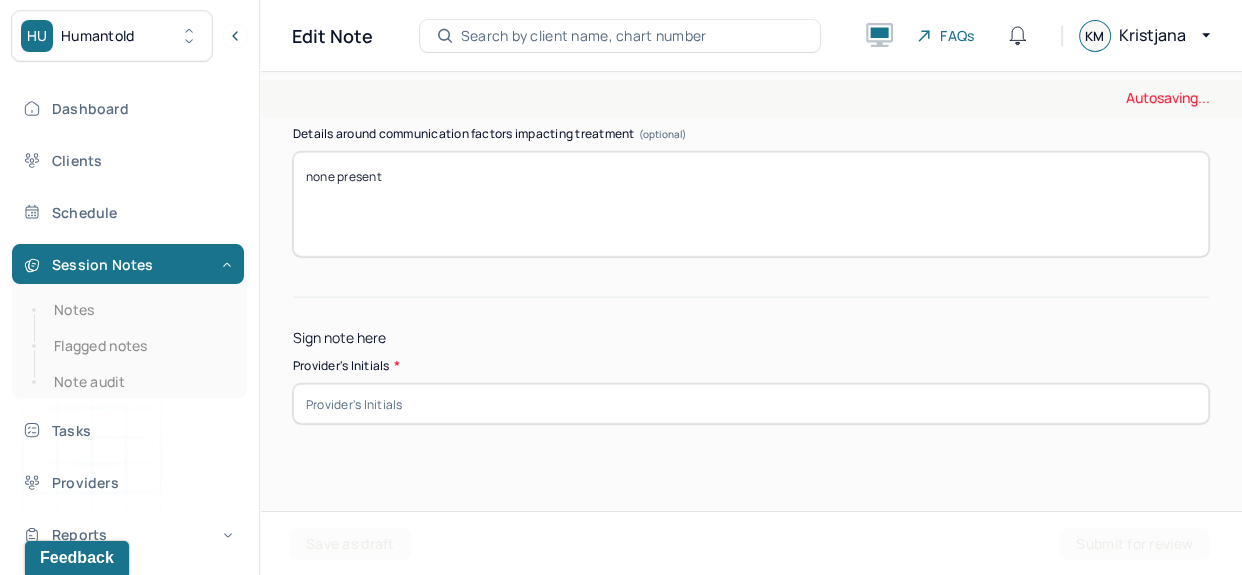 type on "Progress- explored boundary setting and continued support" 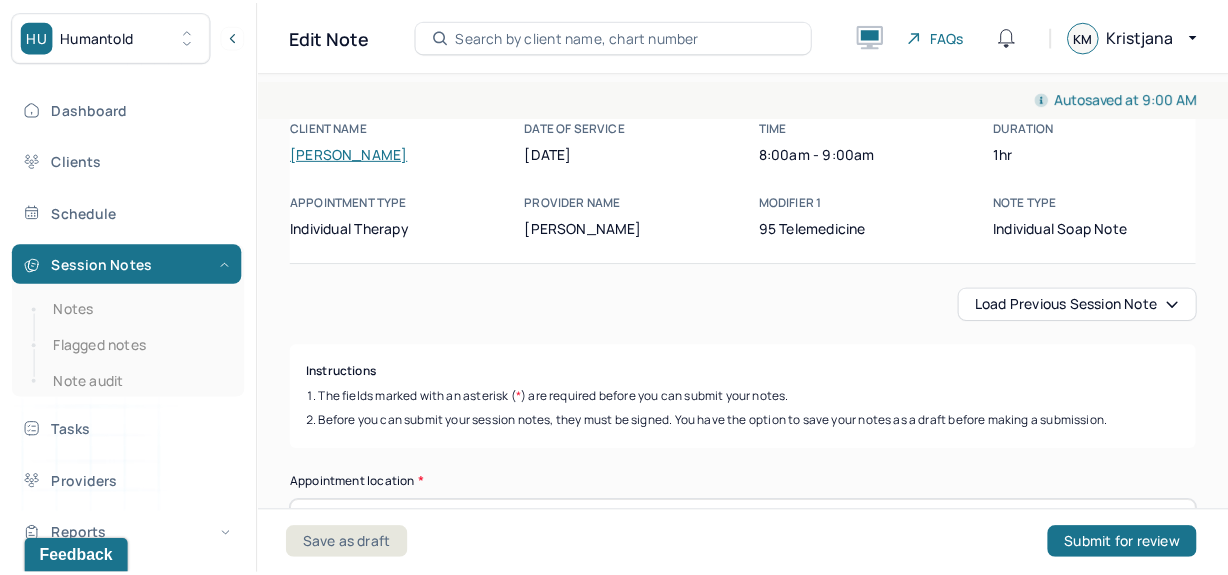 scroll, scrollTop: 0, scrollLeft: 0, axis: both 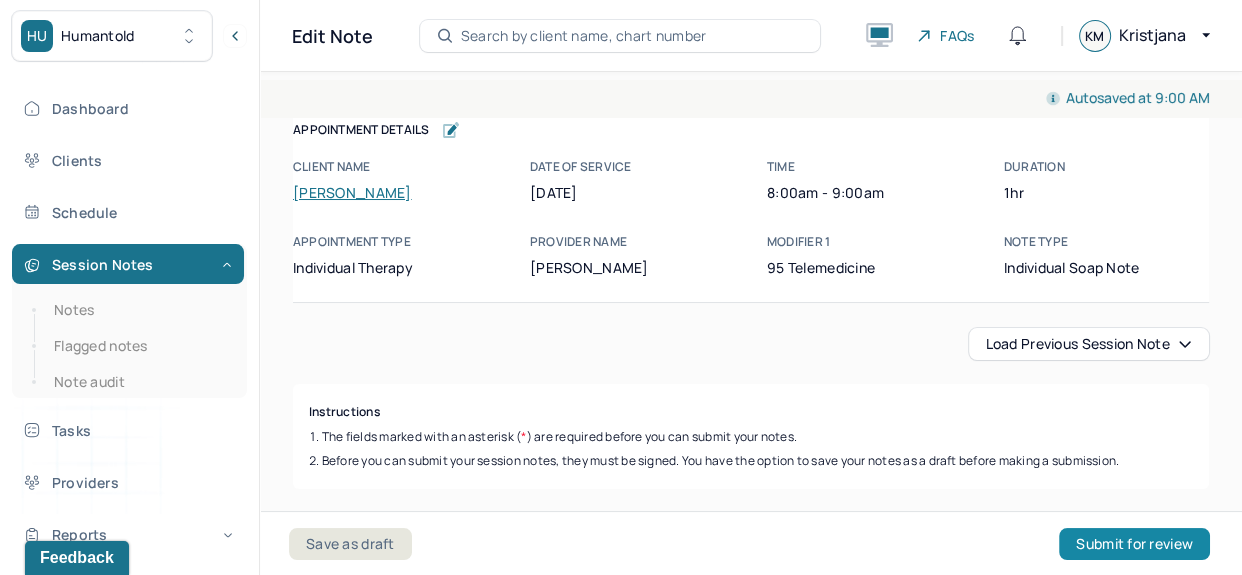 type on "kem" 